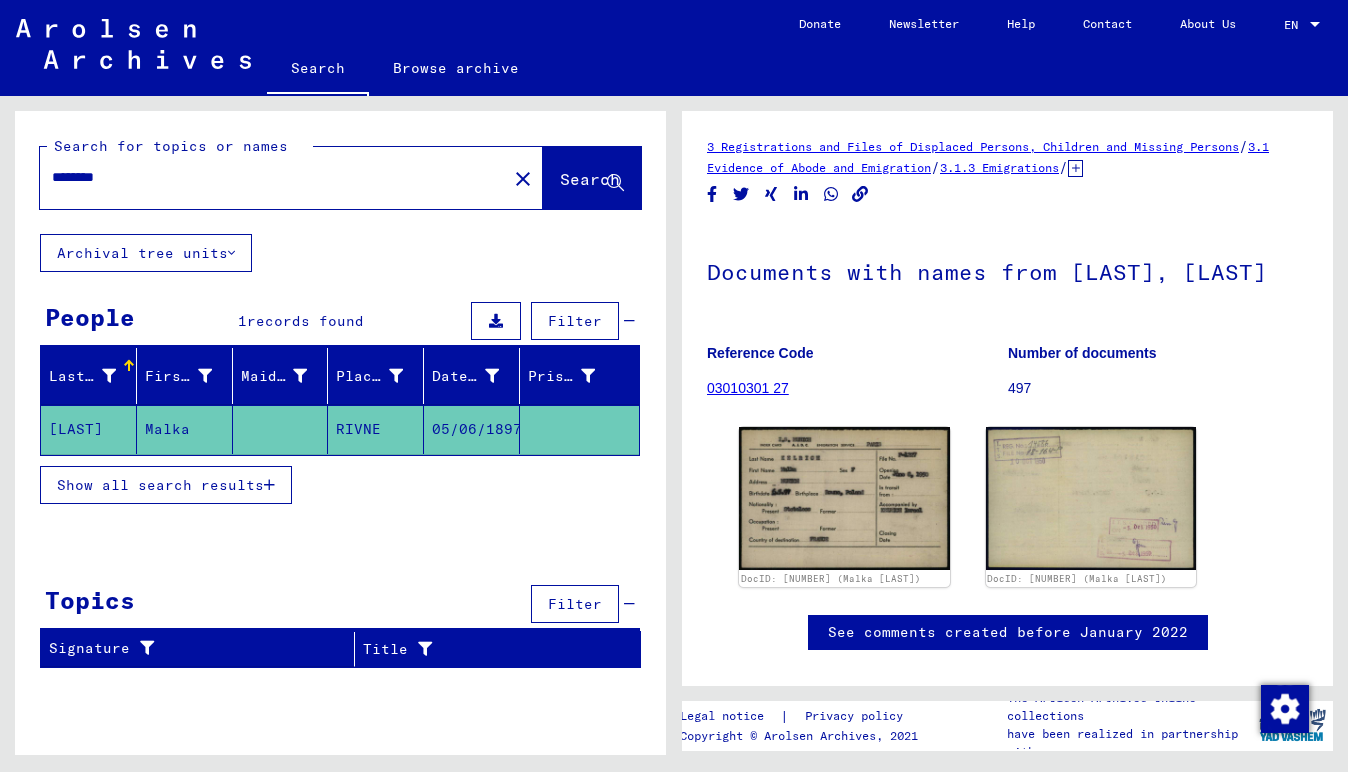 scroll, scrollTop: 0, scrollLeft: 0, axis: both 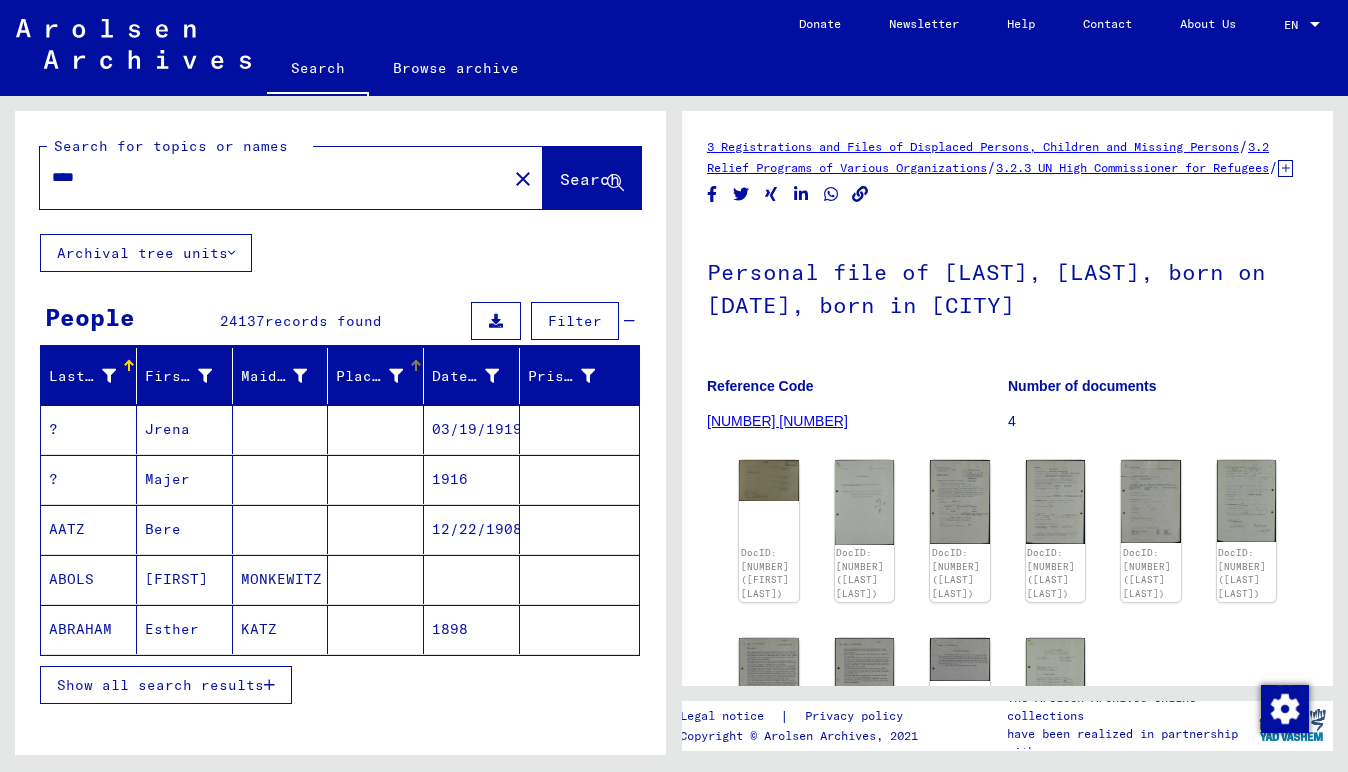 click at bounding box center [396, 376] 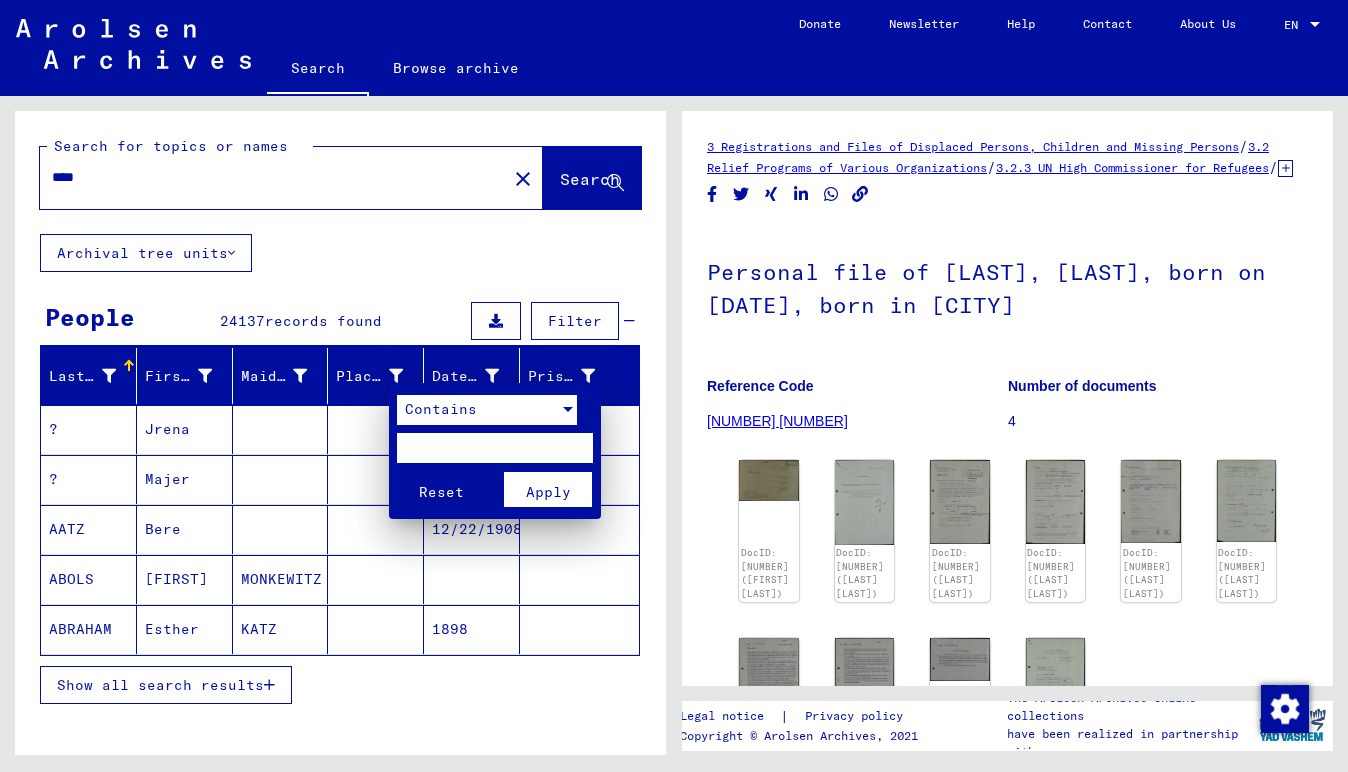 click on "Contains" at bounding box center [441, 409] 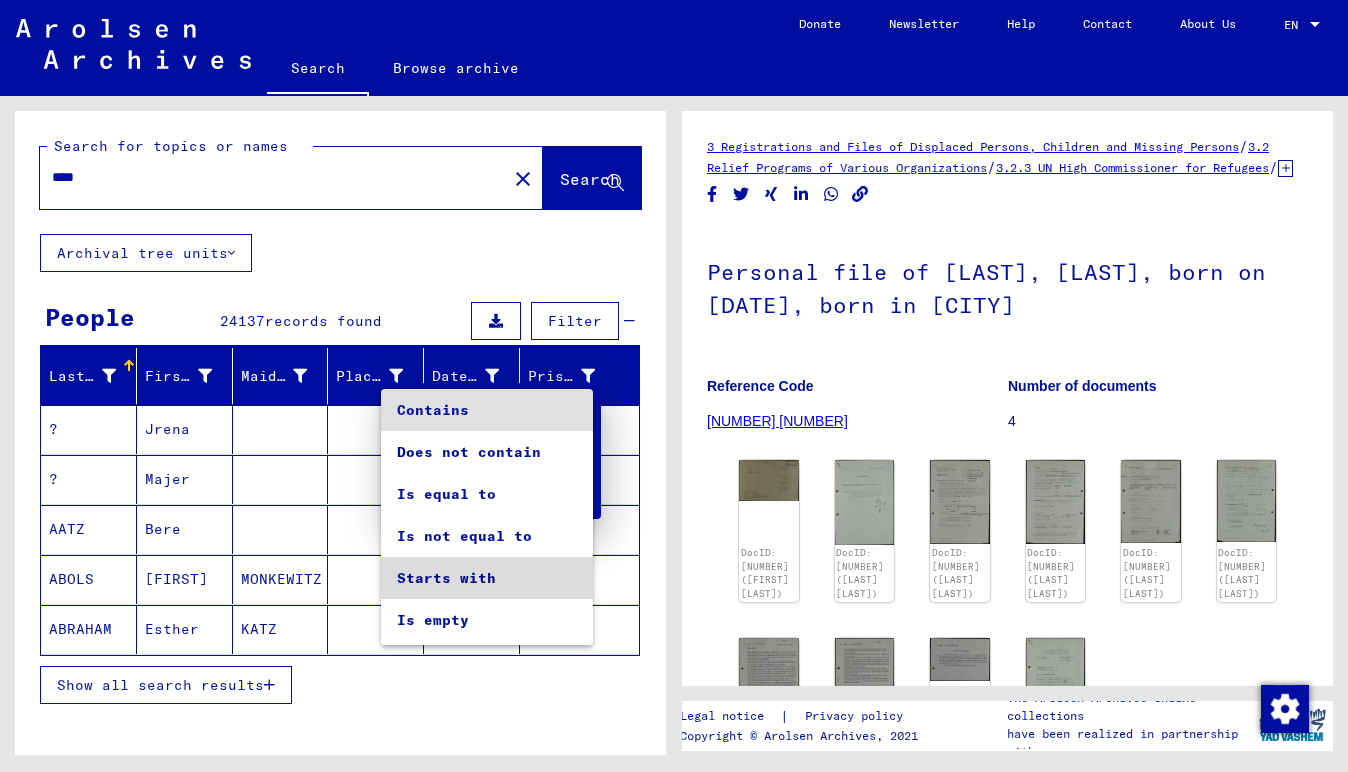 drag, startPoint x: 484, startPoint y: 583, endPoint x: 477, endPoint y: 554, distance: 29.832869 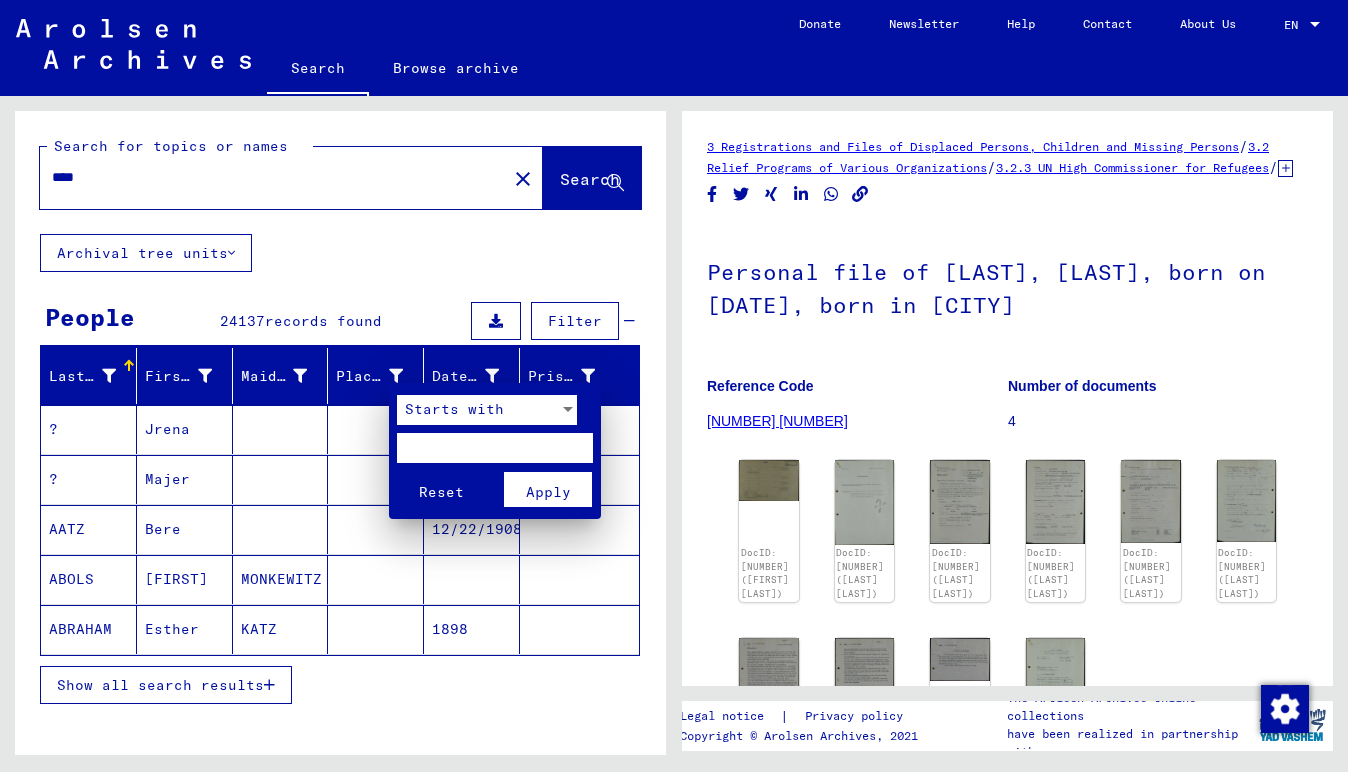 click at bounding box center (495, 448) 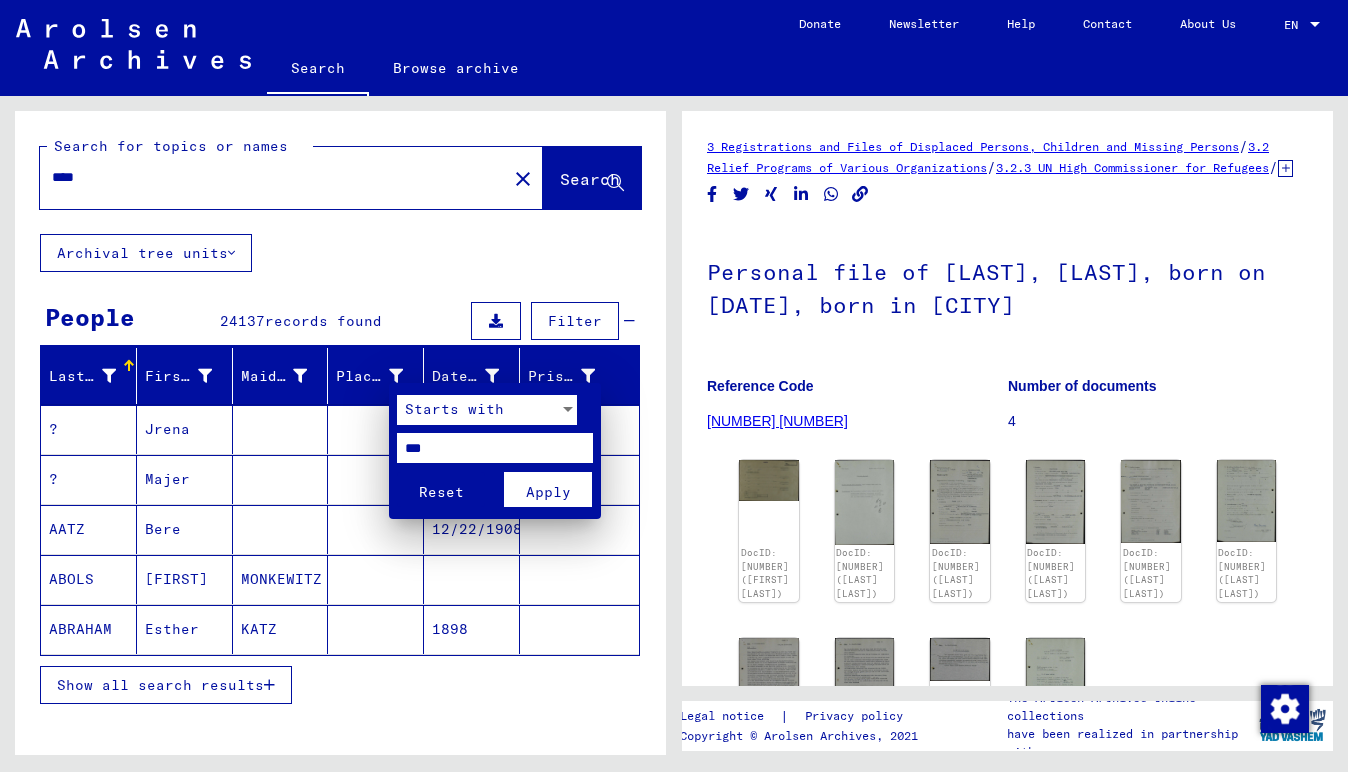 type on "***" 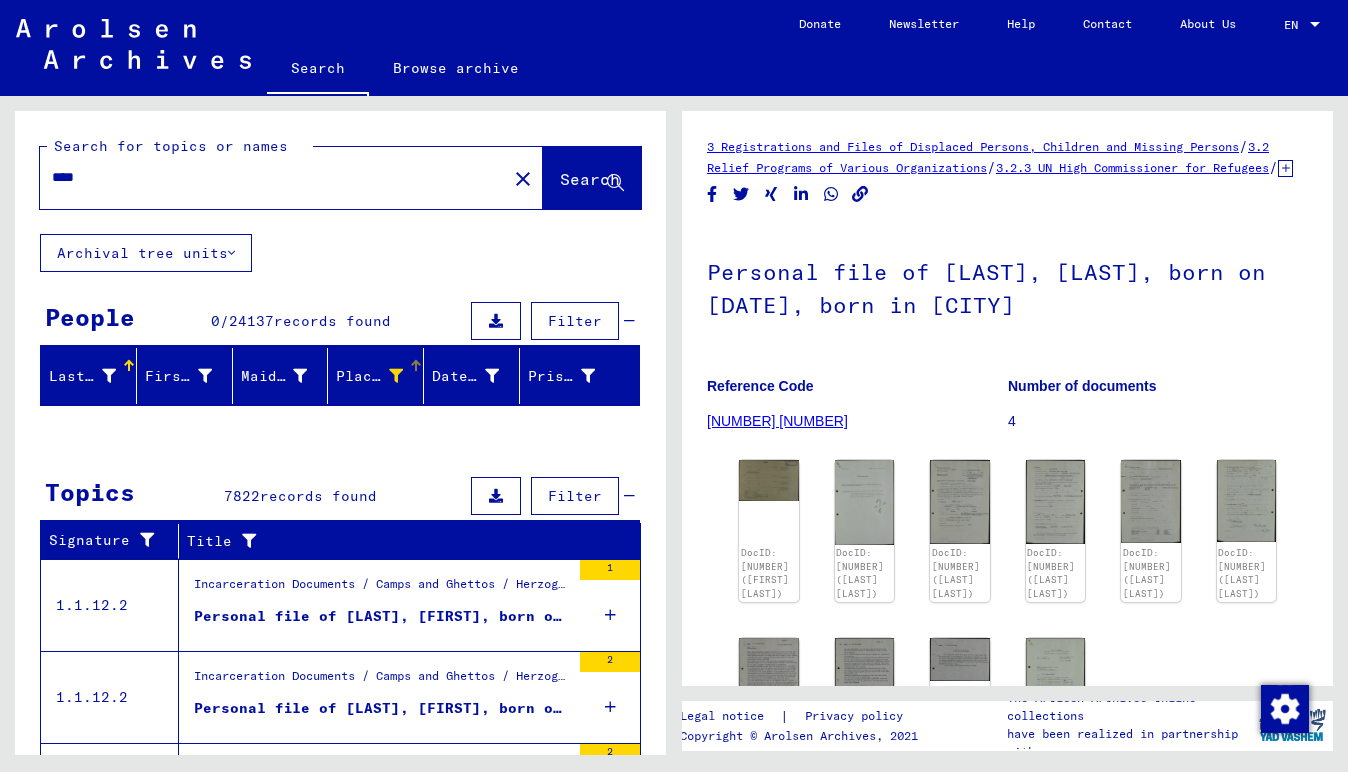 click at bounding box center [396, 376] 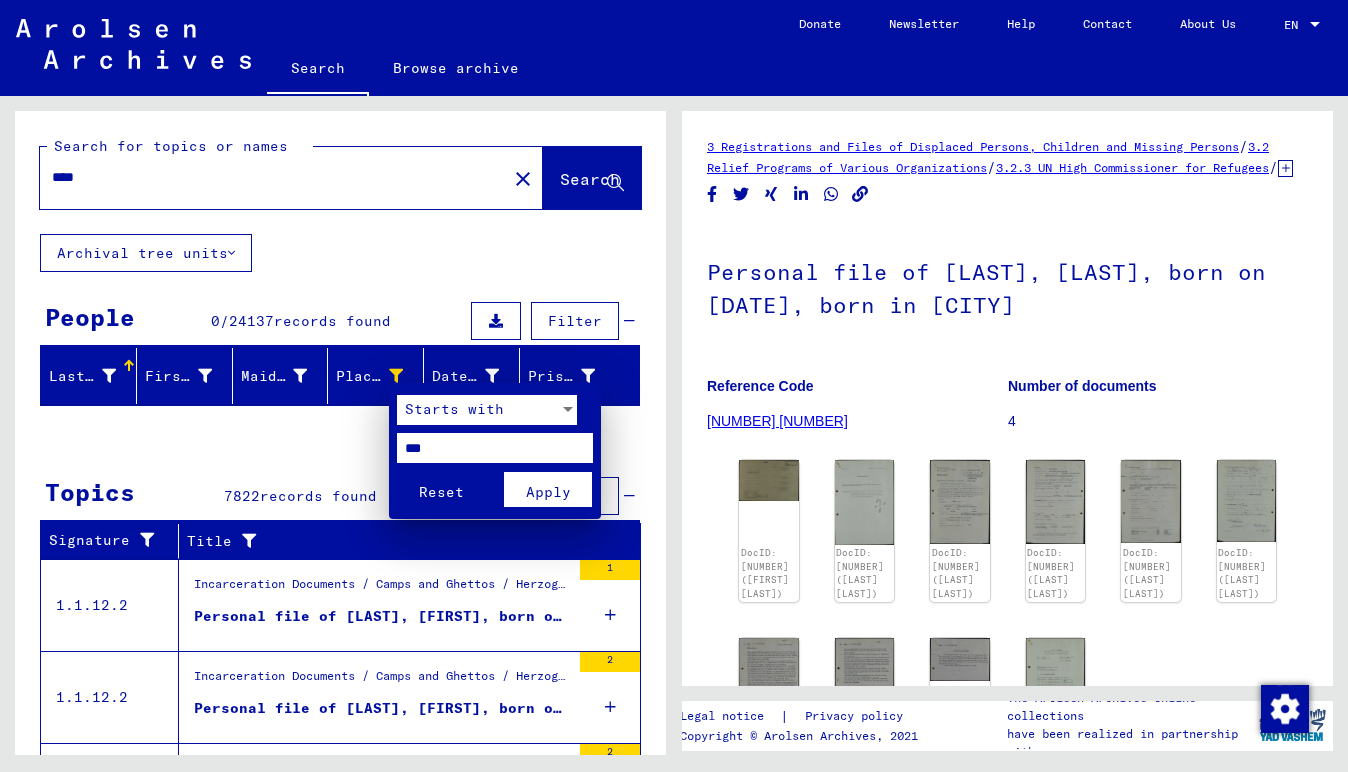 click on "***" at bounding box center (495, 448) 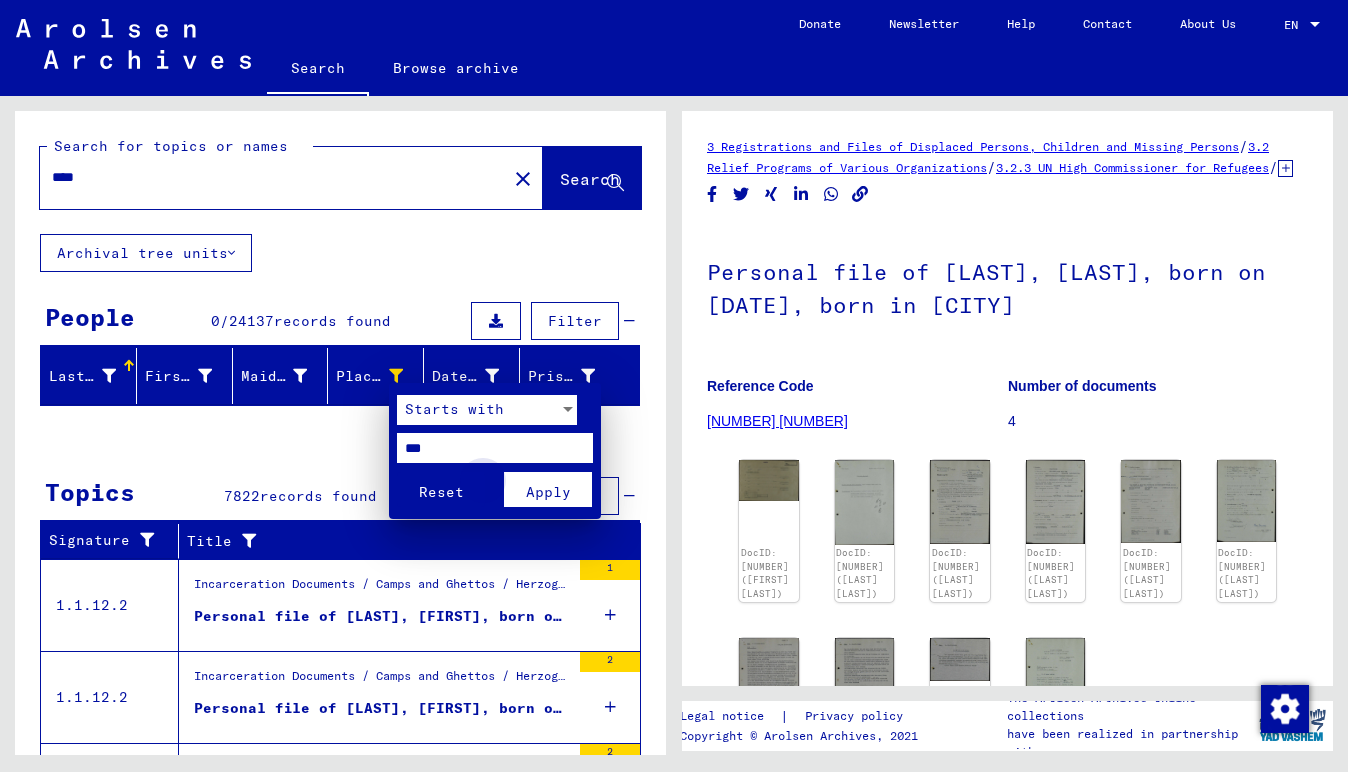 click on "Apply" at bounding box center [548, 492] 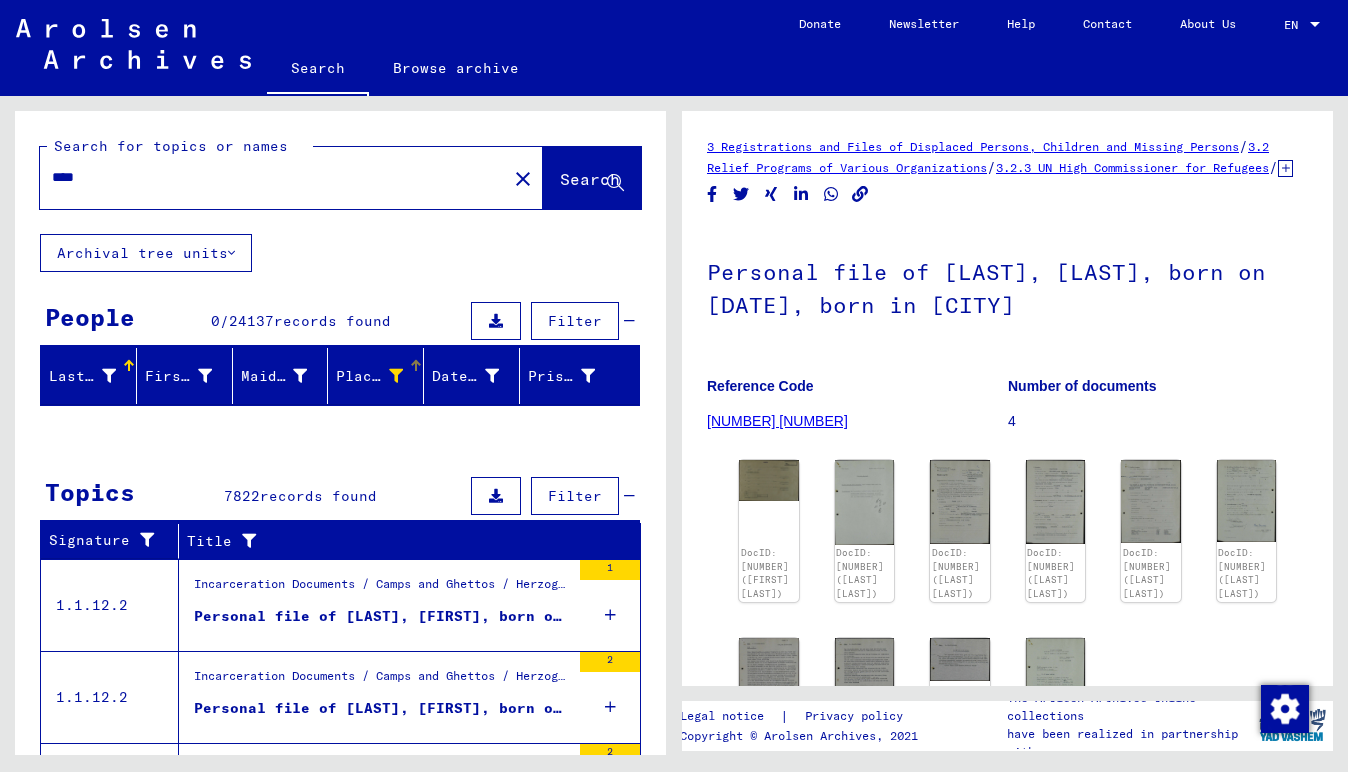 click at bounding box center [396, 376] 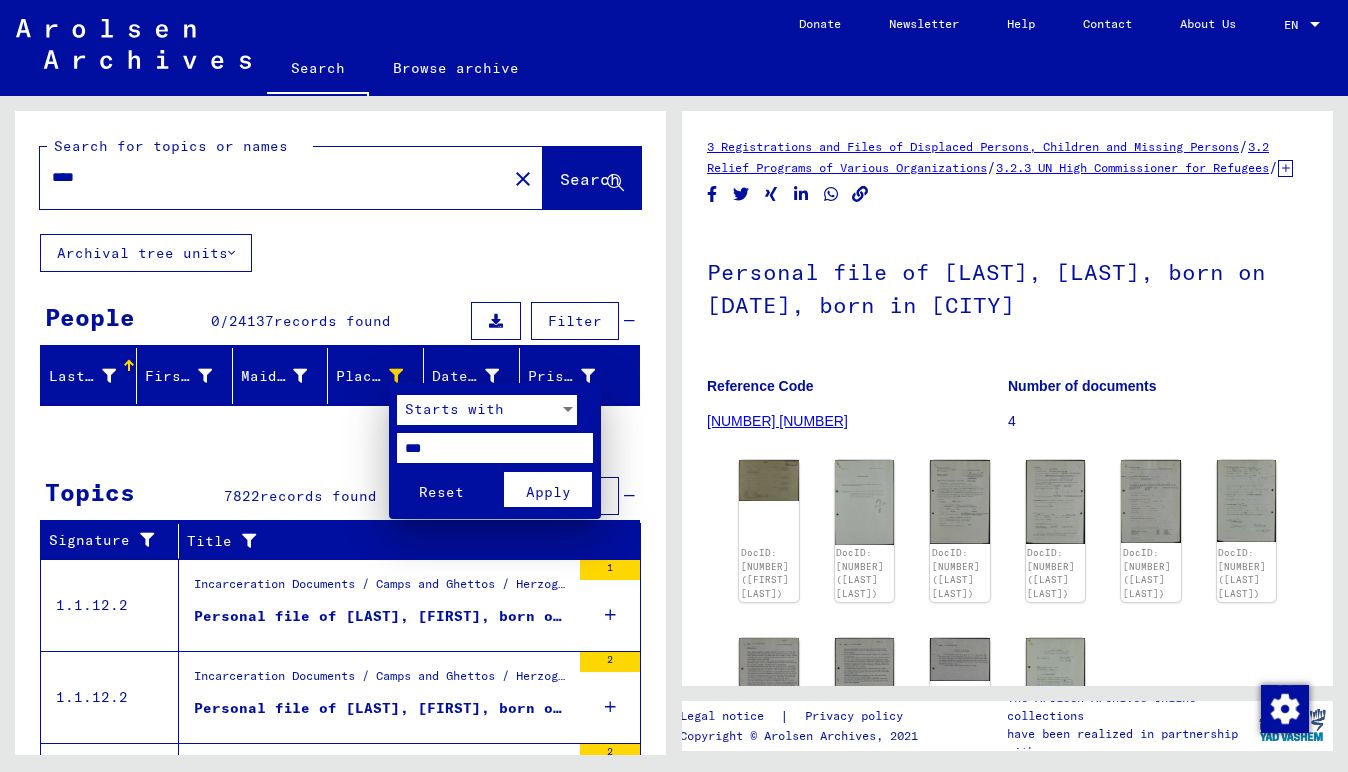 click on "***" at bounding box center (495, 448) 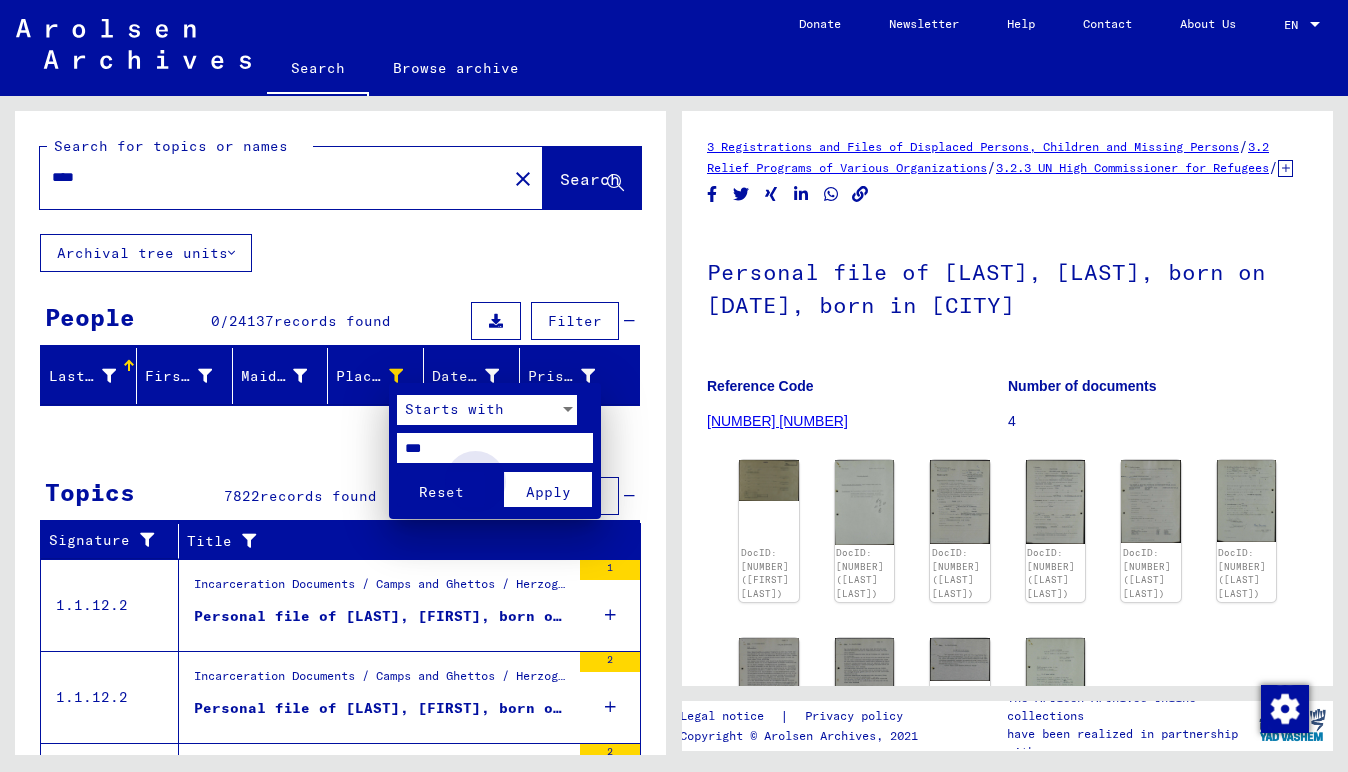 click on "Apply" at bounding box center [548, 492] 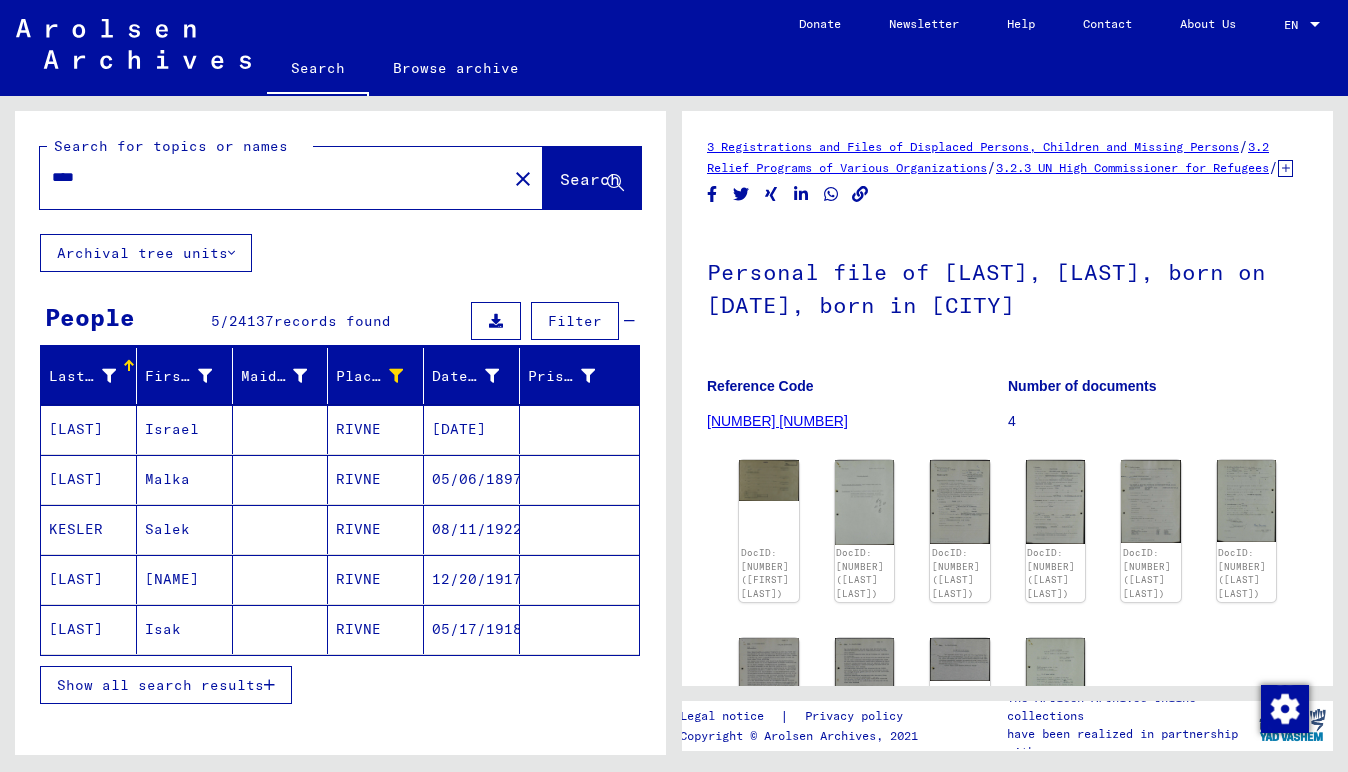 drag, startPoint x: 541, startPoint y: 489, endPoint x: 575, endPoint y: 488, distance: 34.0147 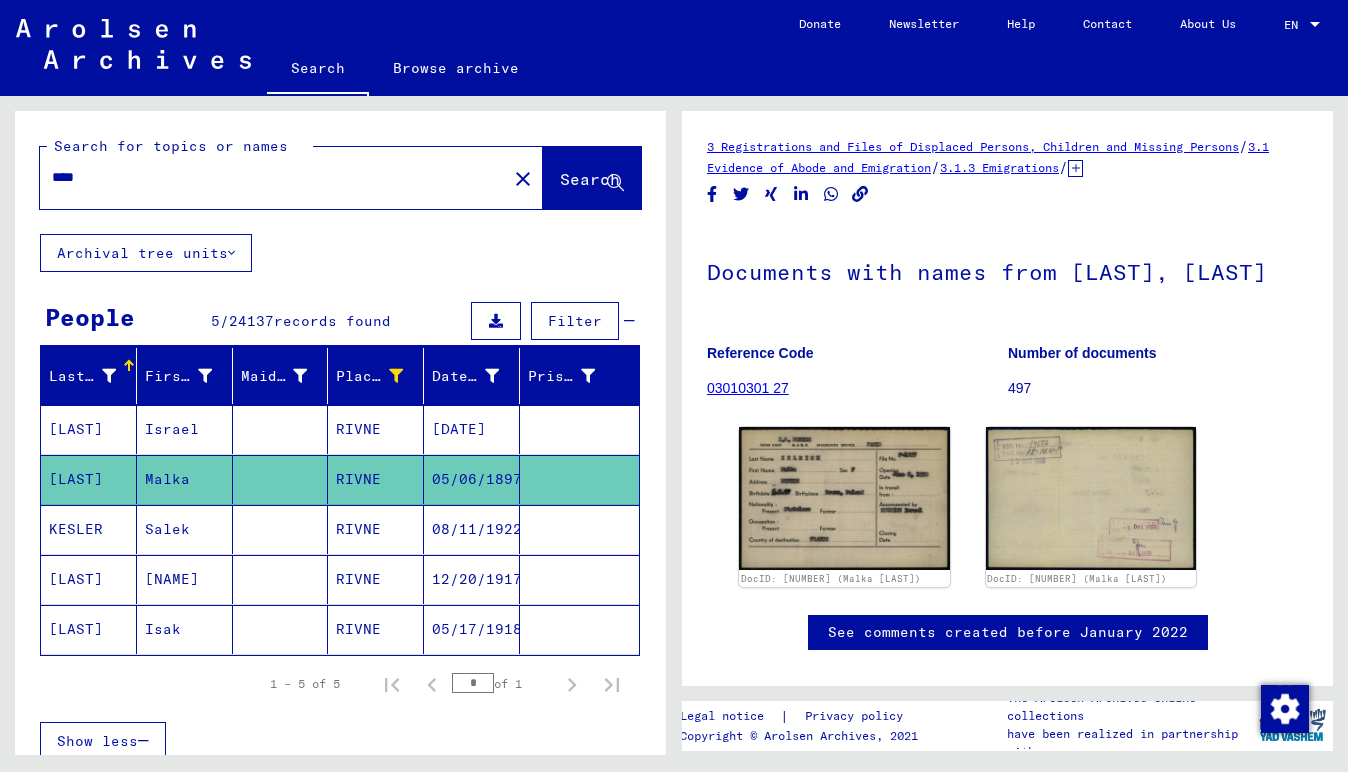 scroll, scrollTop: 0, scrollLeft: 0, axis: both 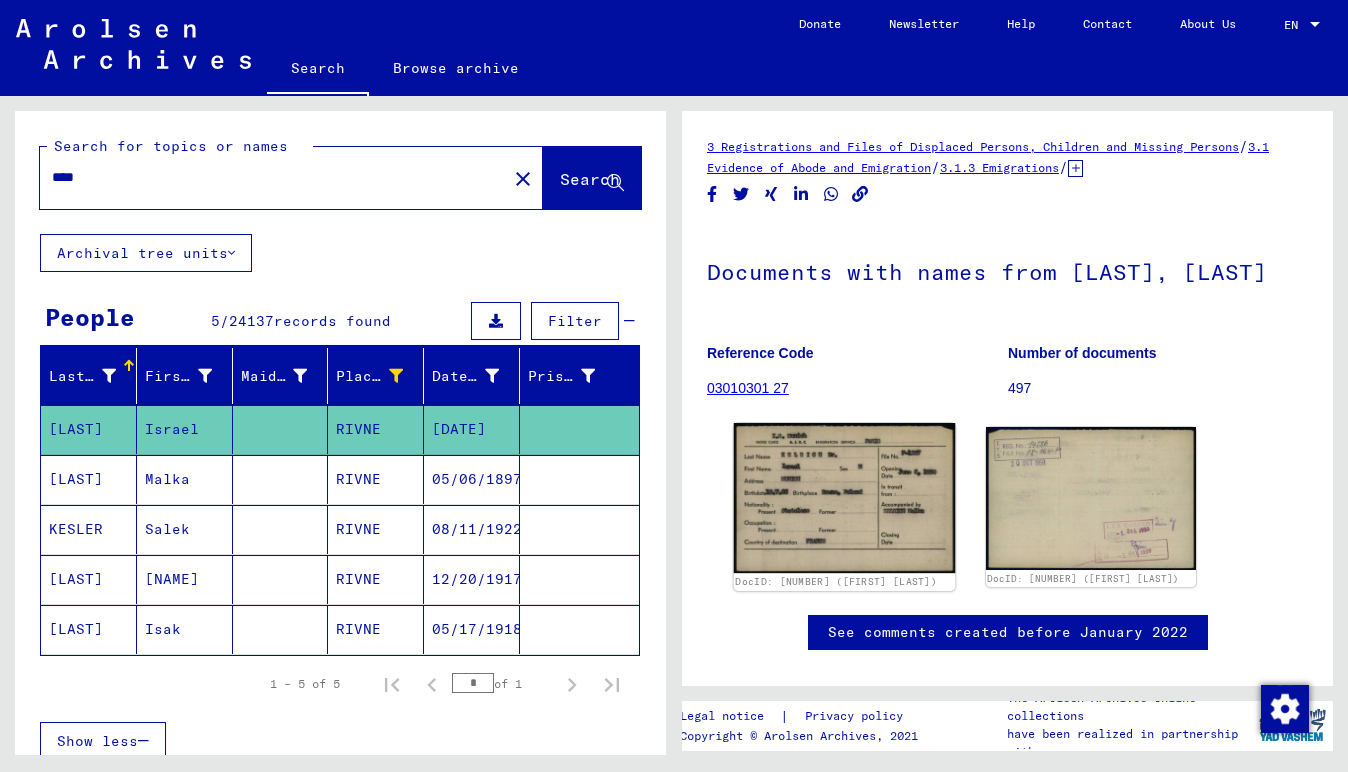 click 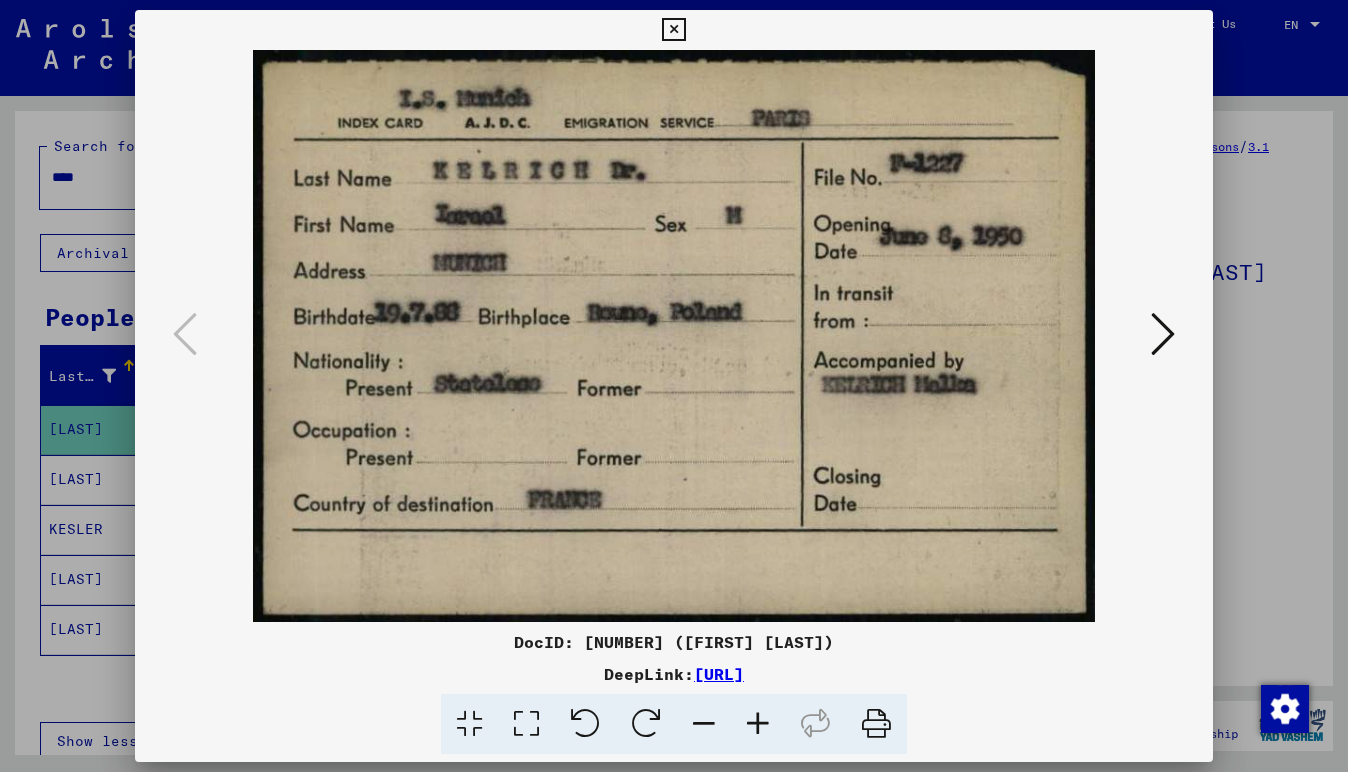 click at bounding box center (673, 30) 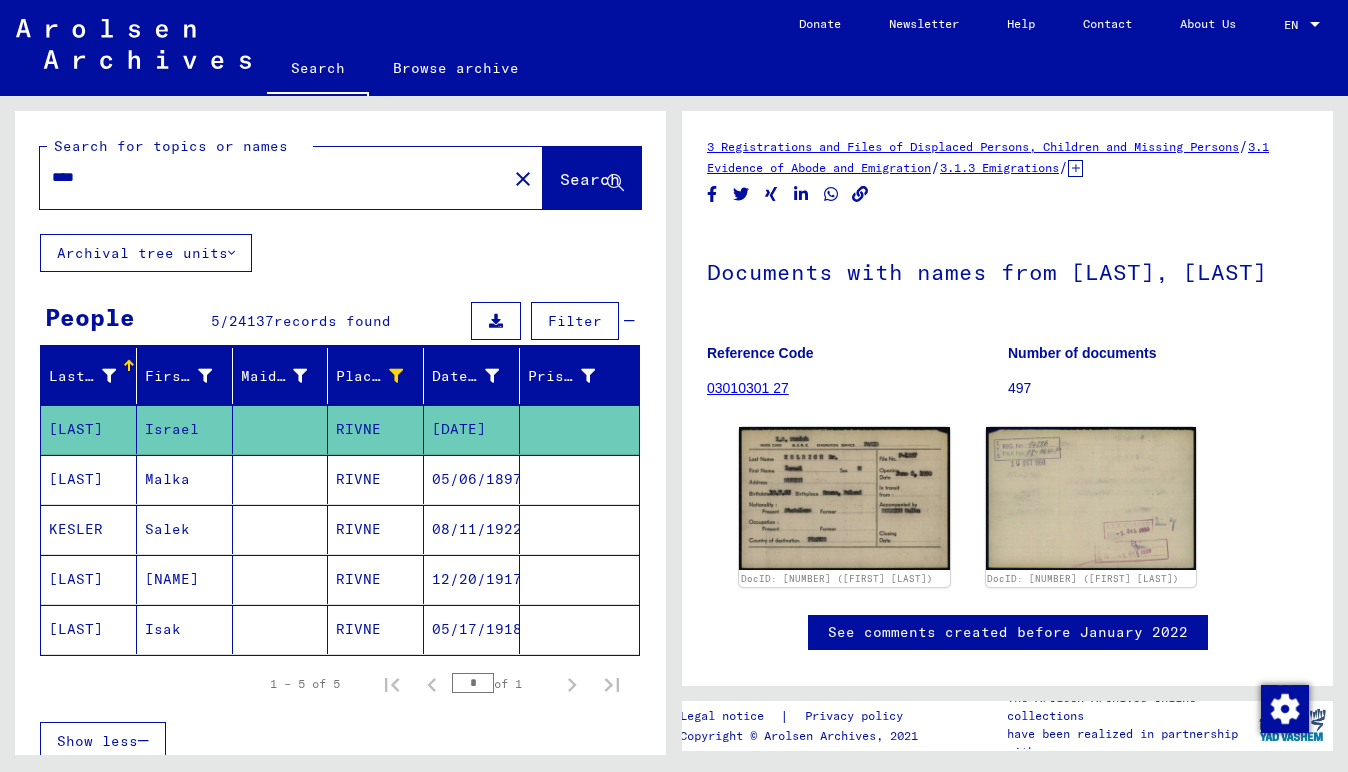 click on "Salek" at bounding box center [185, 579] 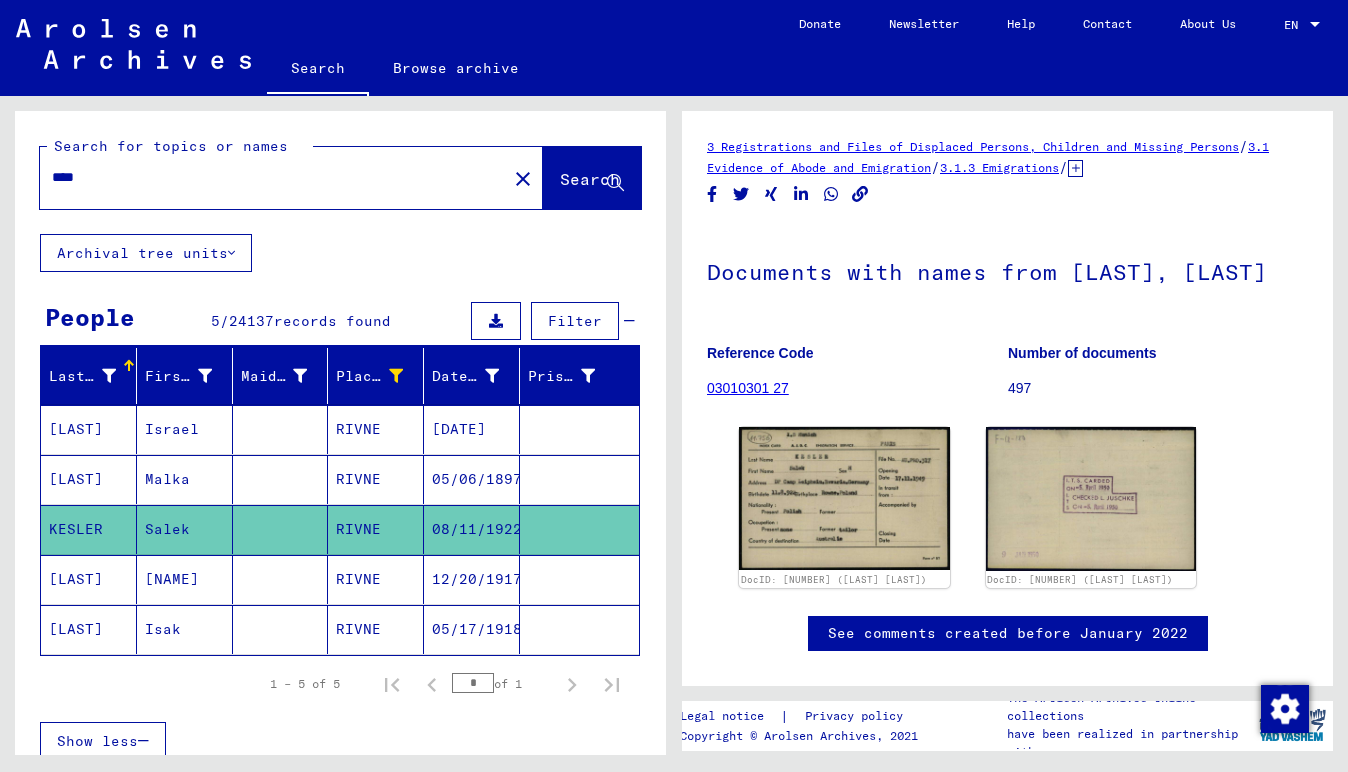 scroll, scrollTop: 0, scrollLeft: 0, axis: both 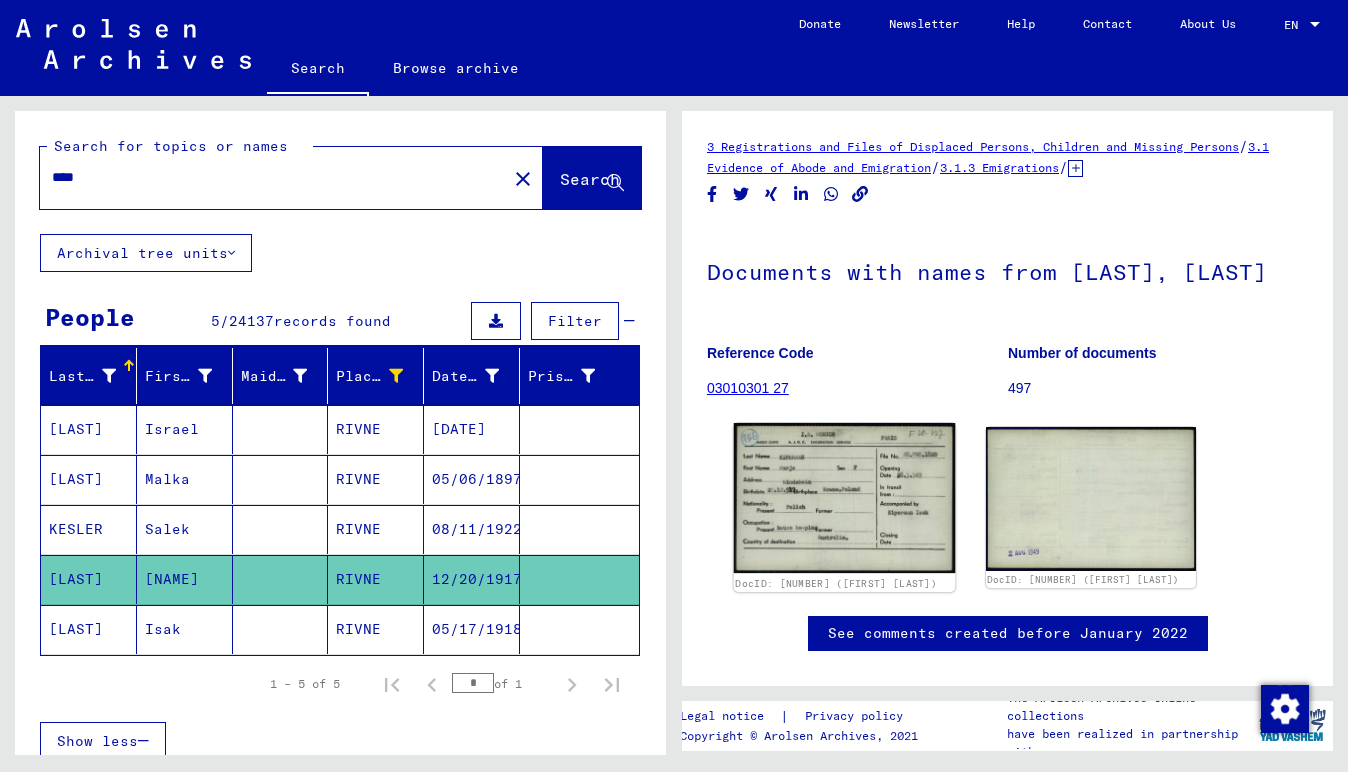 click 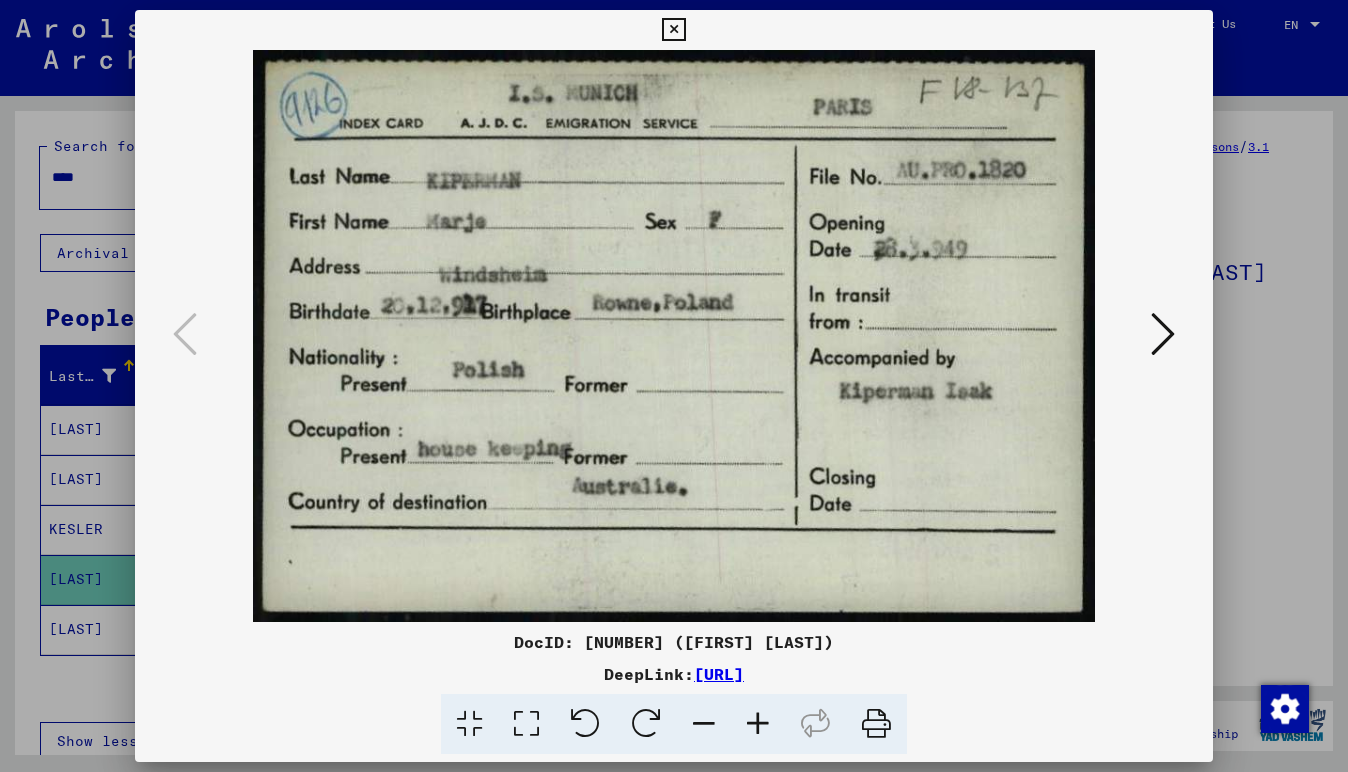 click at bounding box center [673, 30] 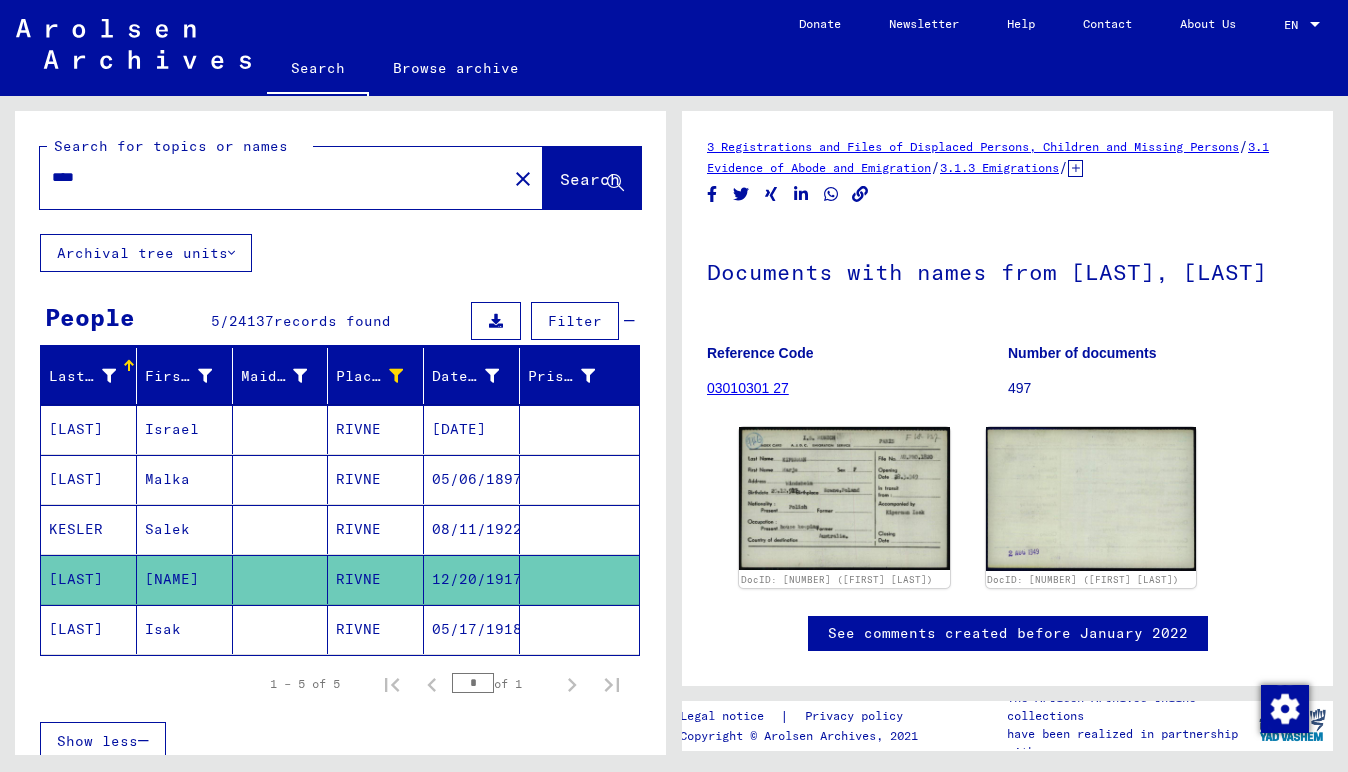 click on "[LAST]" 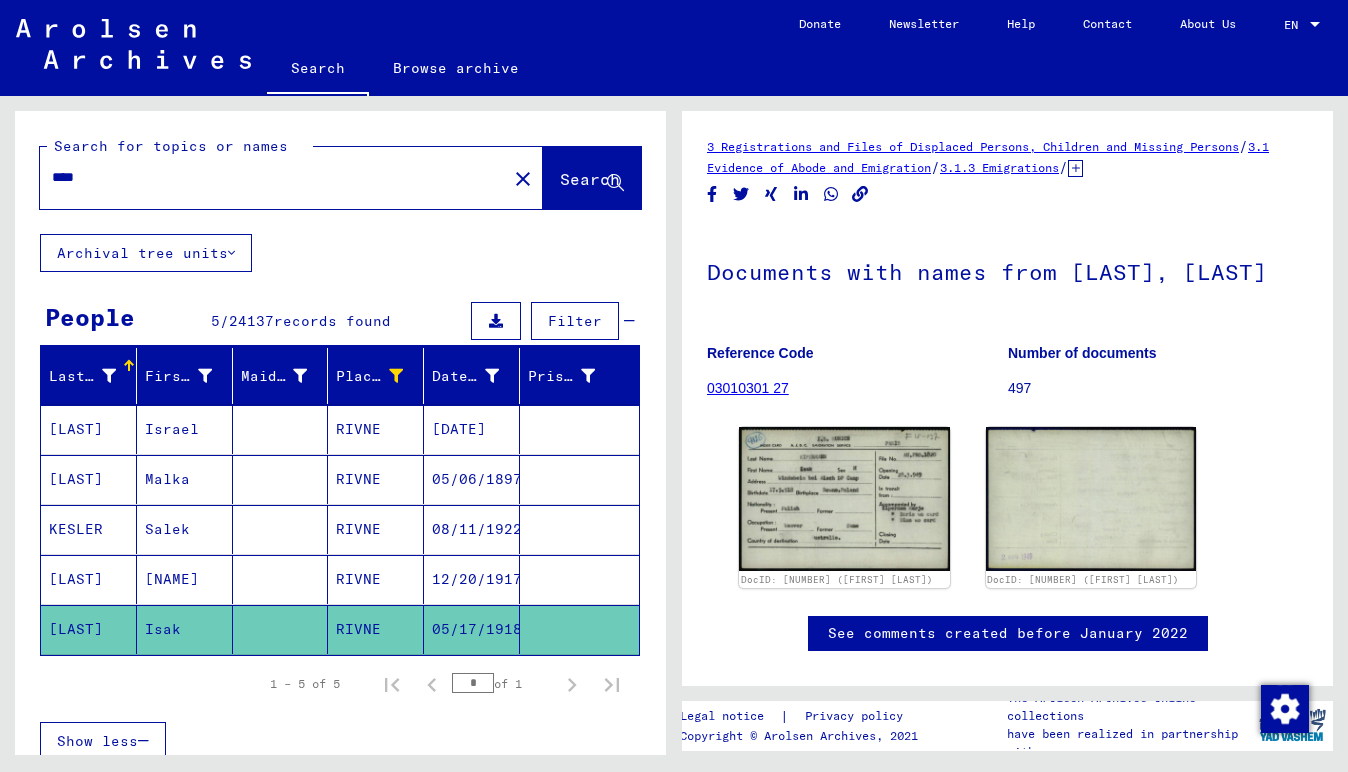 scroll, scrollTop: 0, scrollLeft: 0, axis: both 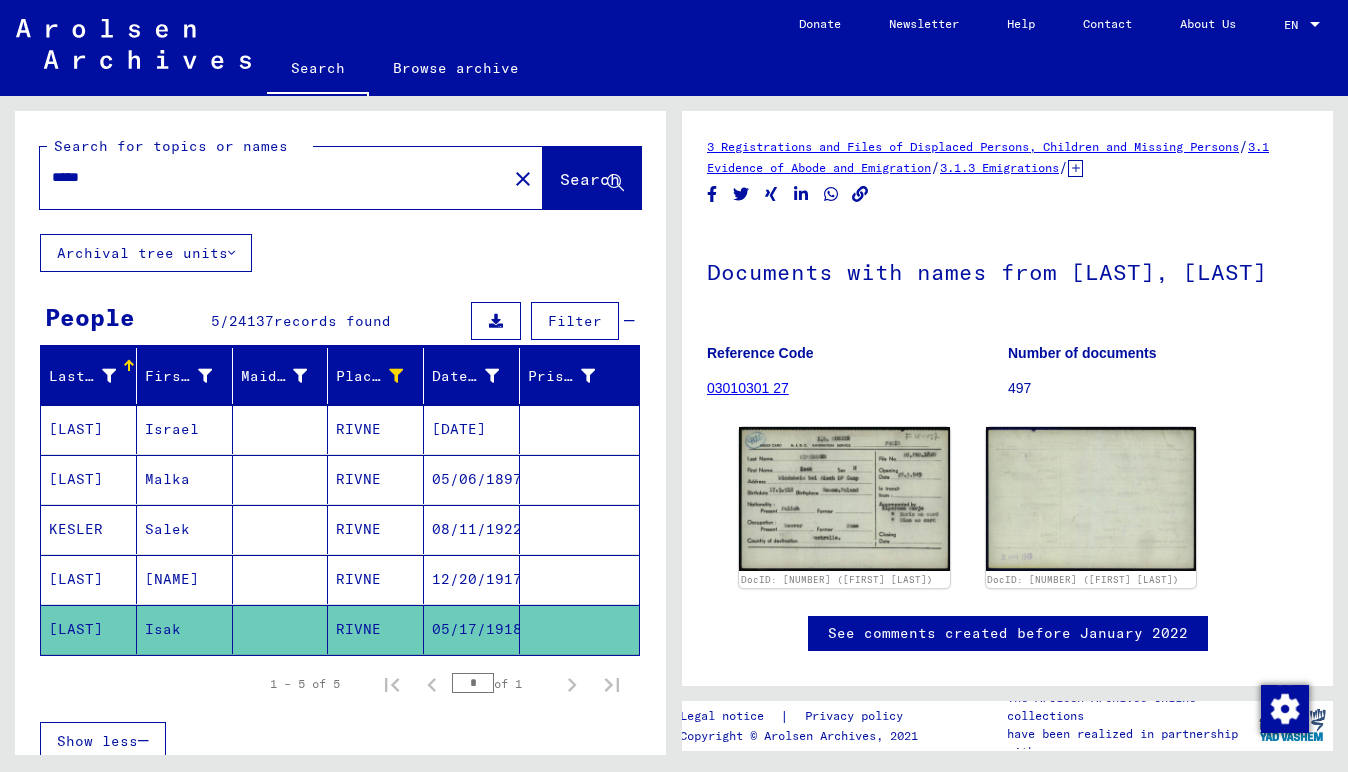 type on "*****" 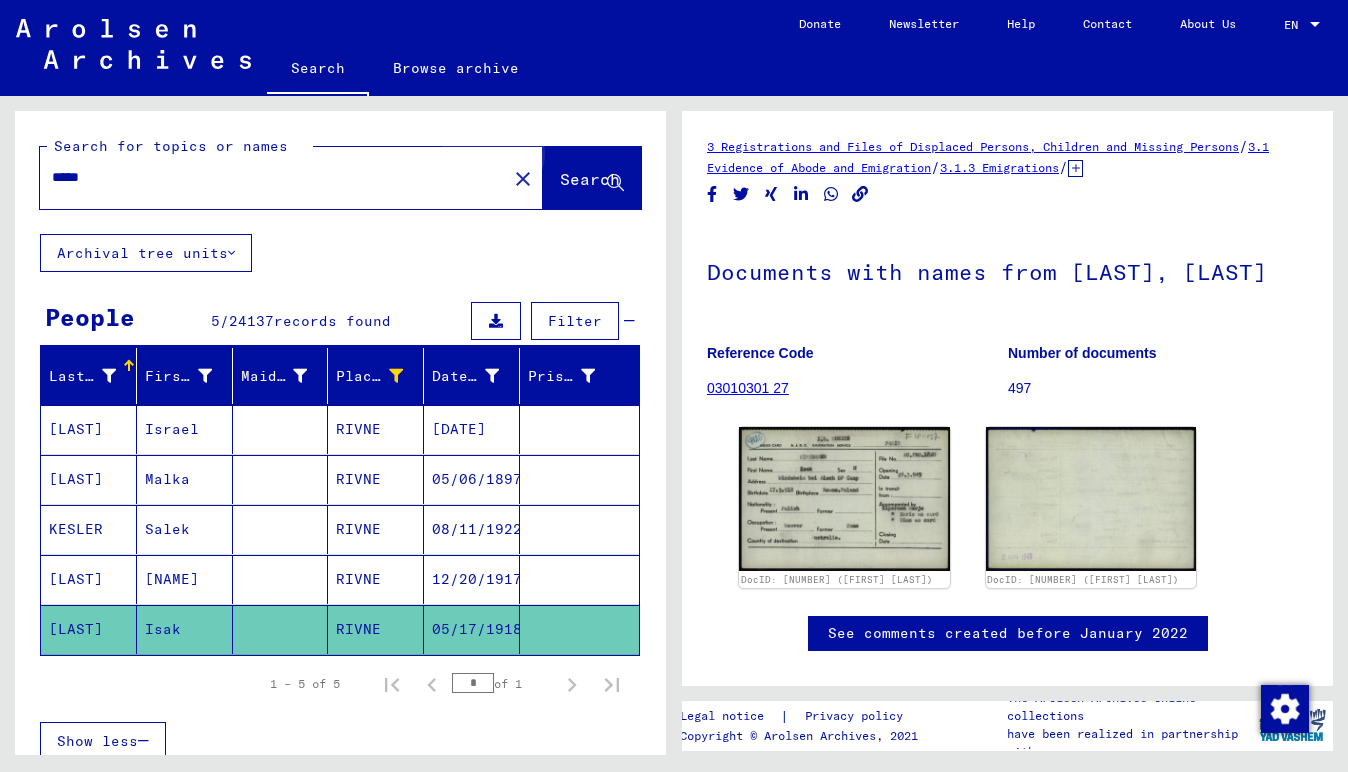click on "Search" 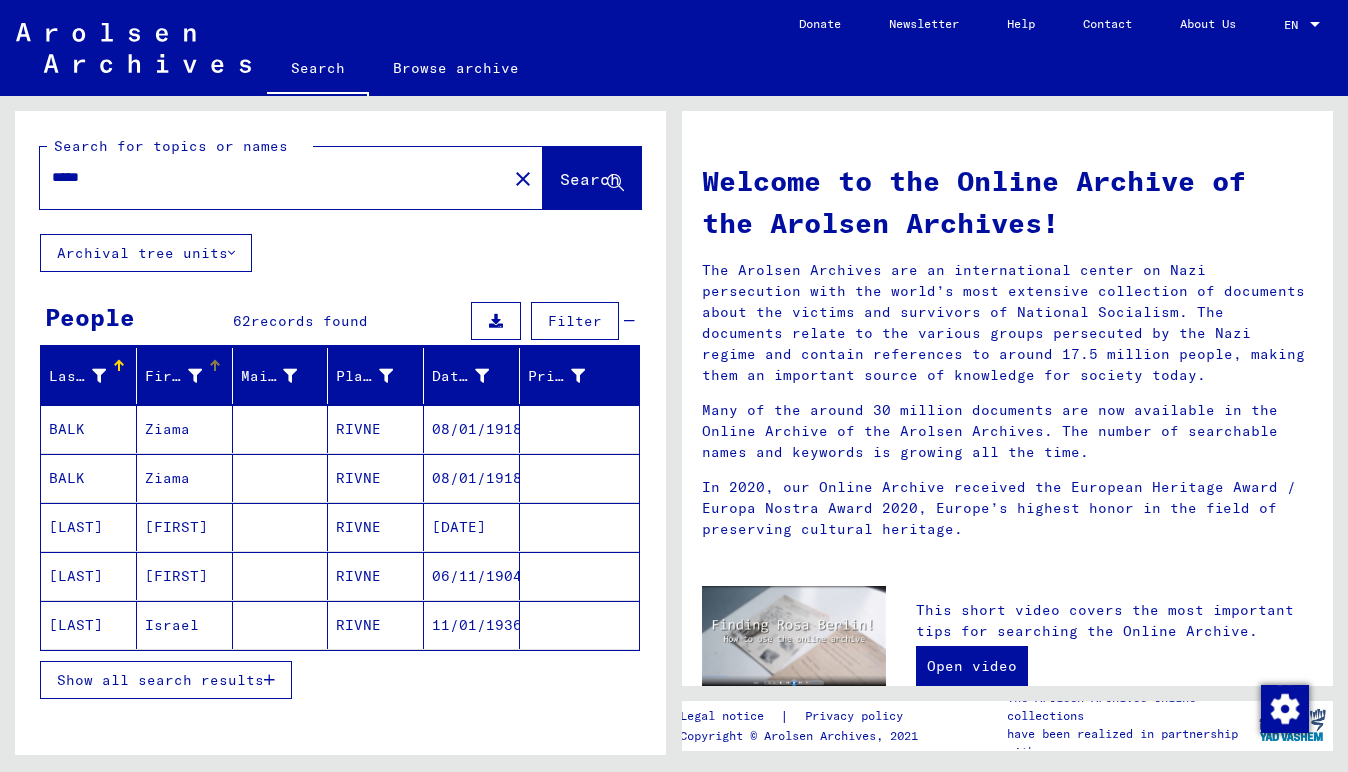 click at bounding box center [195, 376] 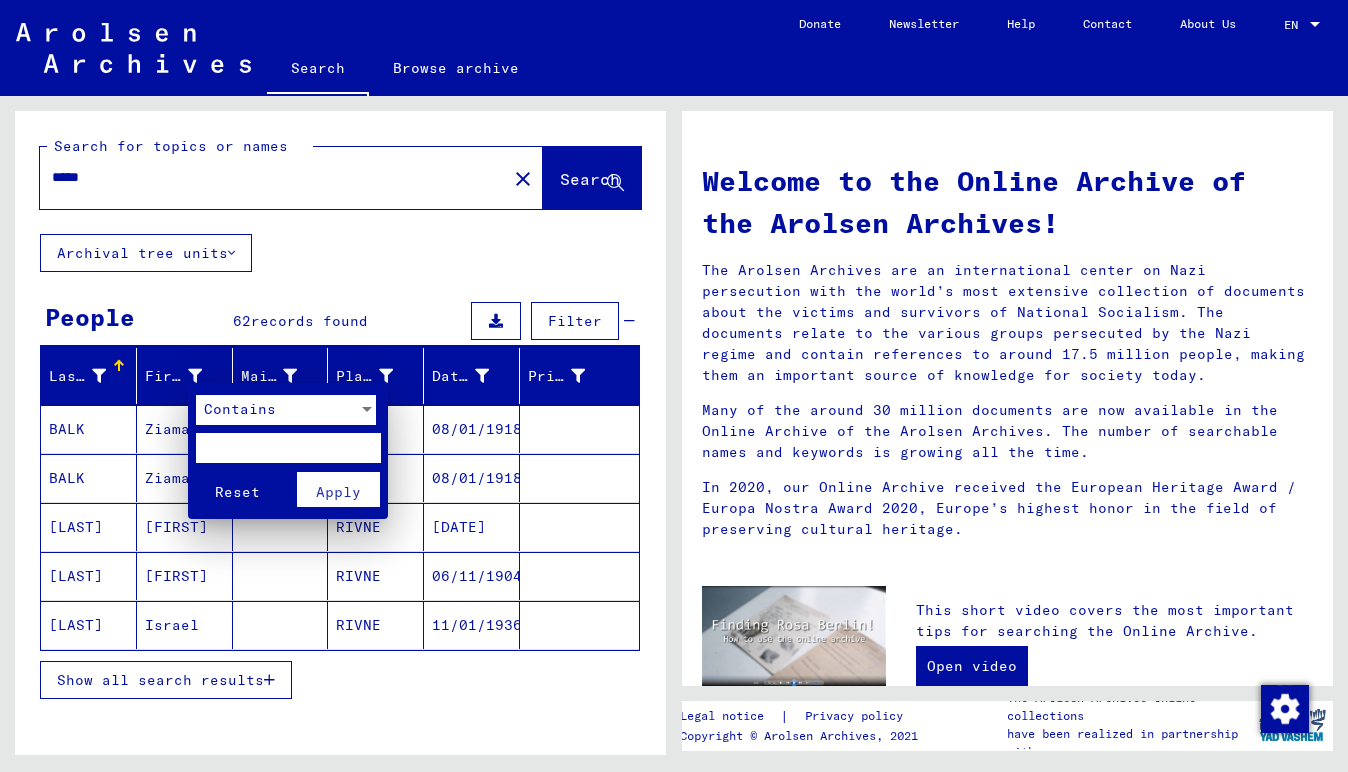 click on "Contains" at bounding box center (240, 409) 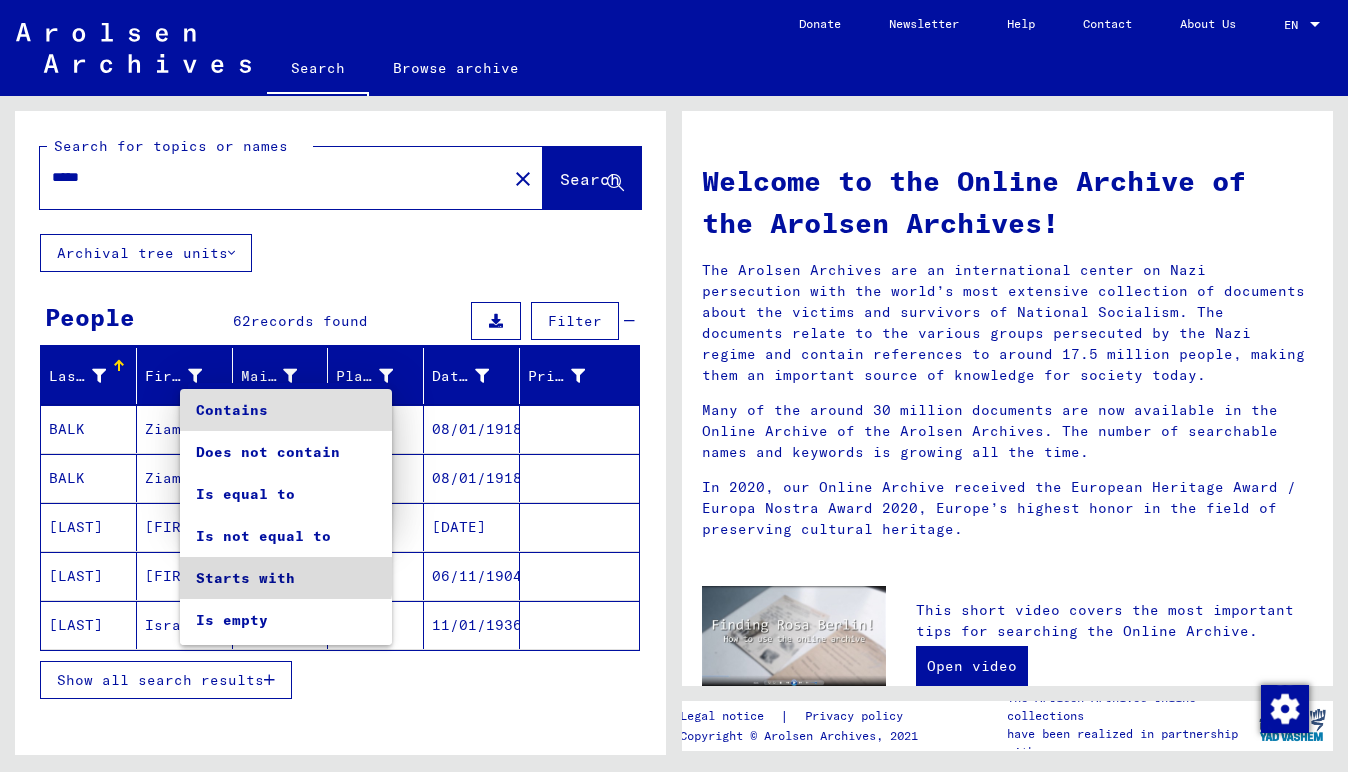 click on "Starts with" at bounding box center [286, 578] 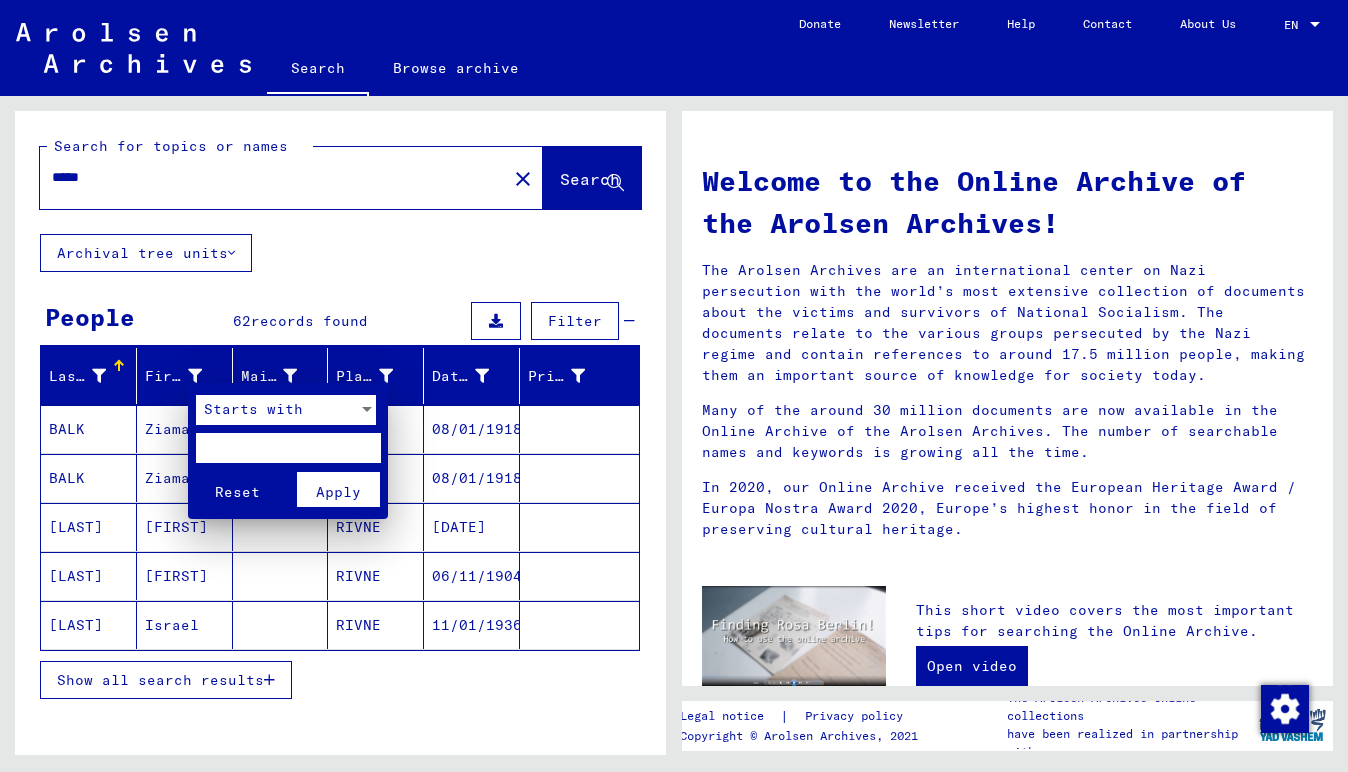 click at bounding box center [288, 448] 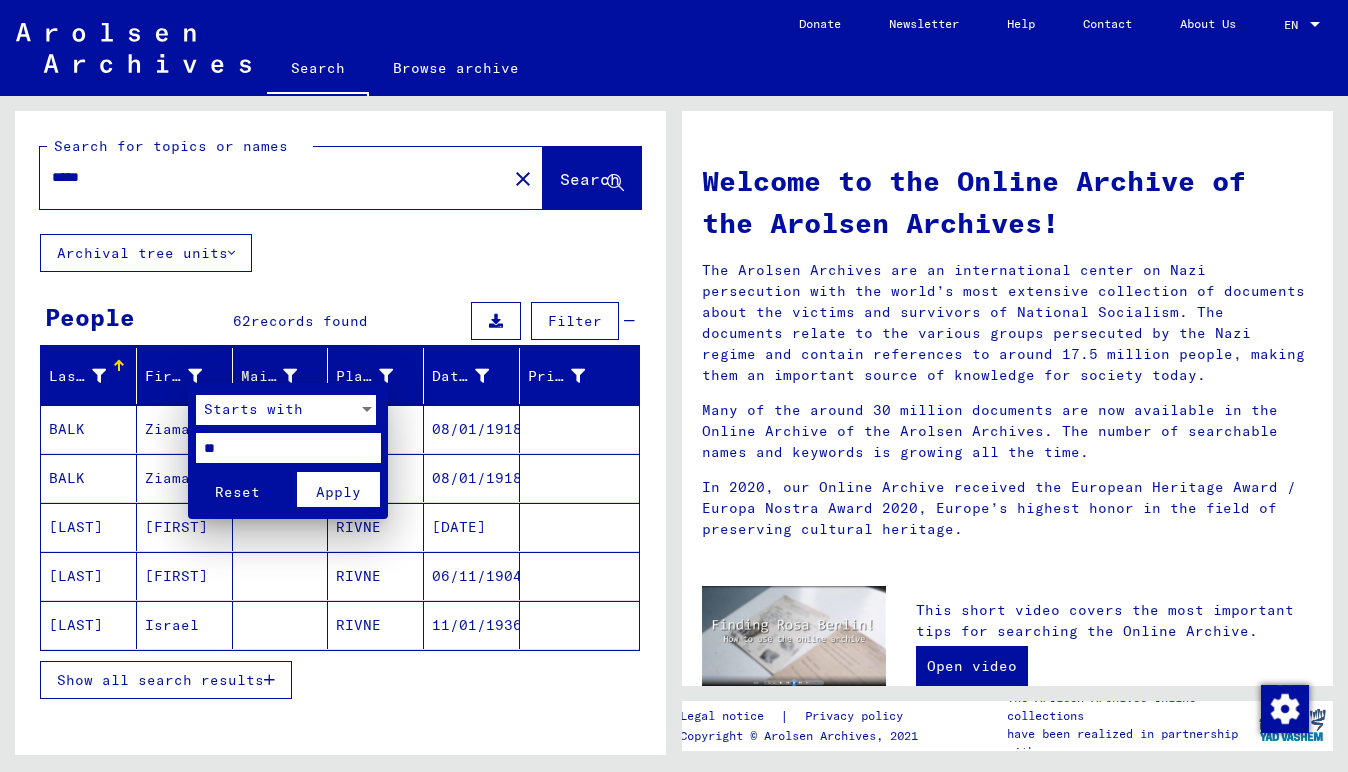 type on "**" 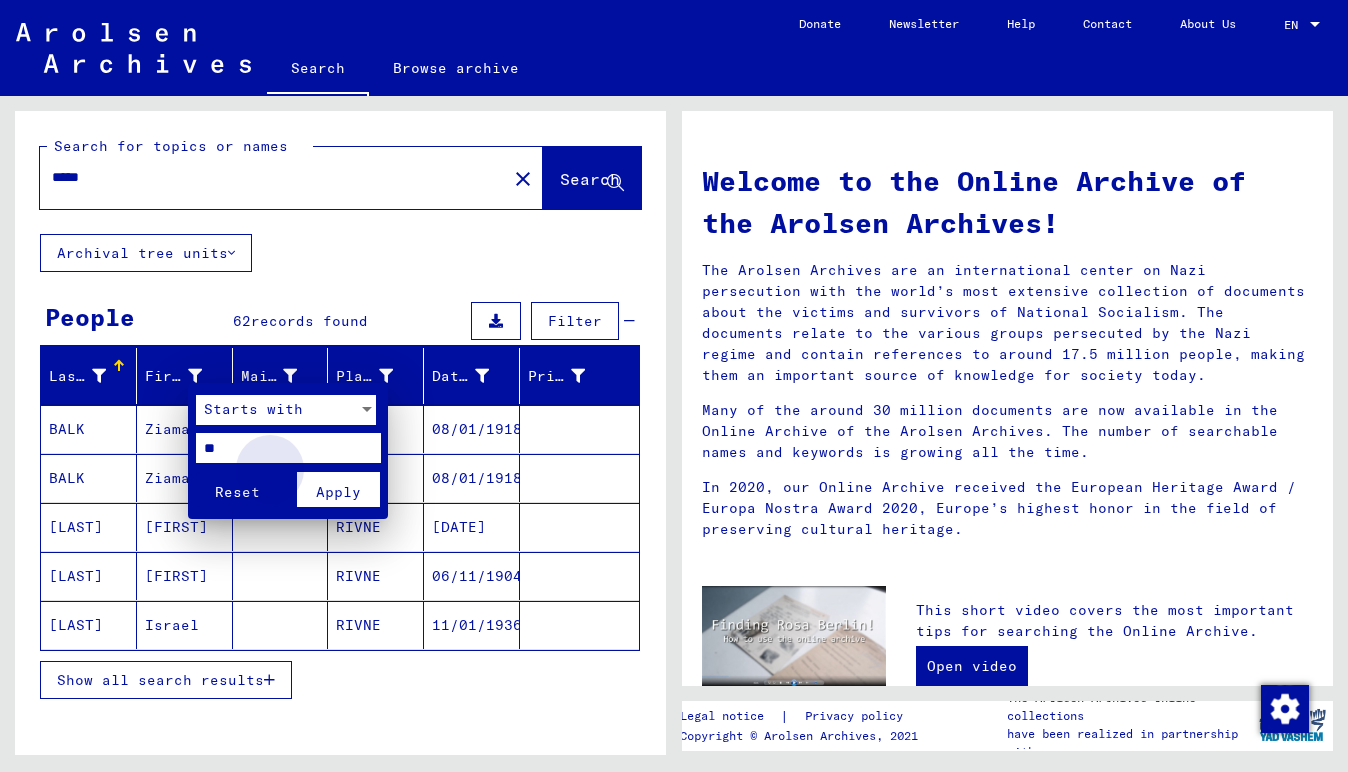 click on "Apply" at bounding box center (338, 489) 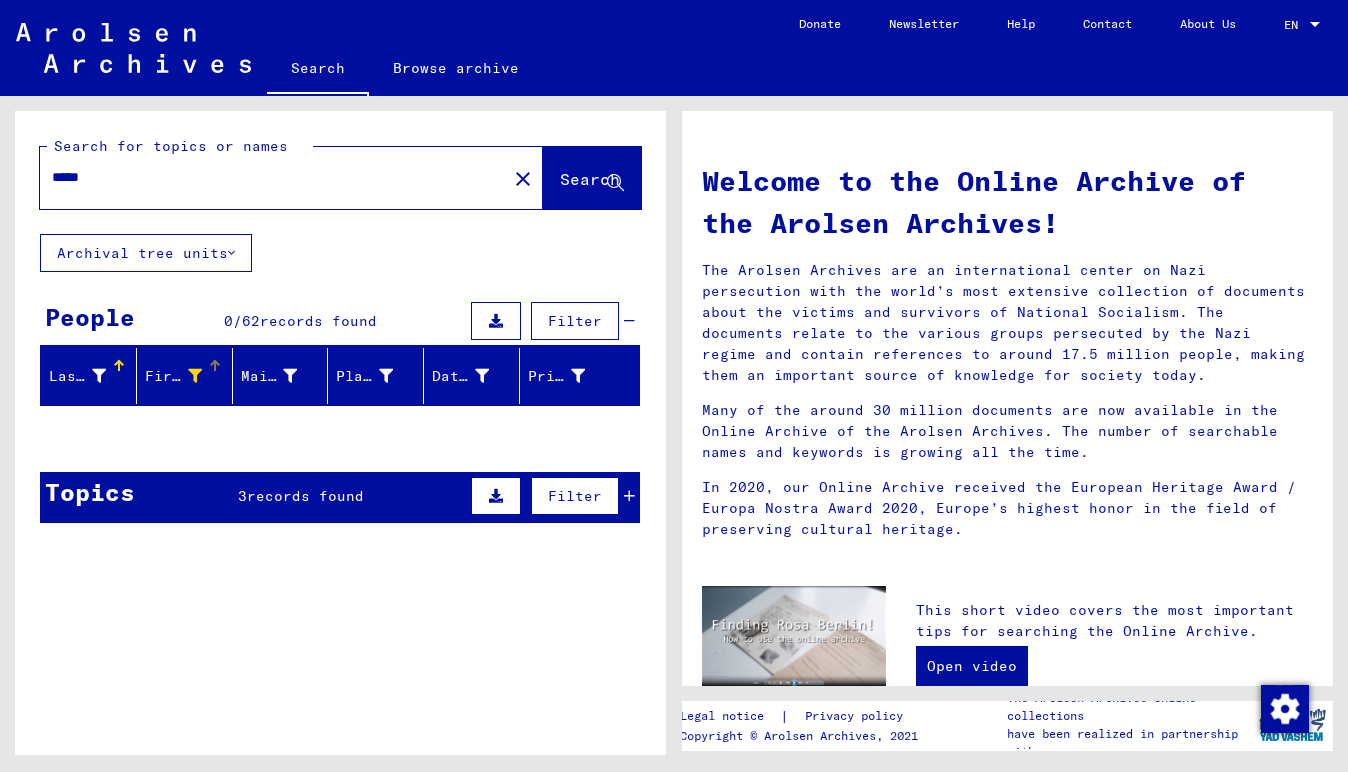 click at bounding box center (213, 363) 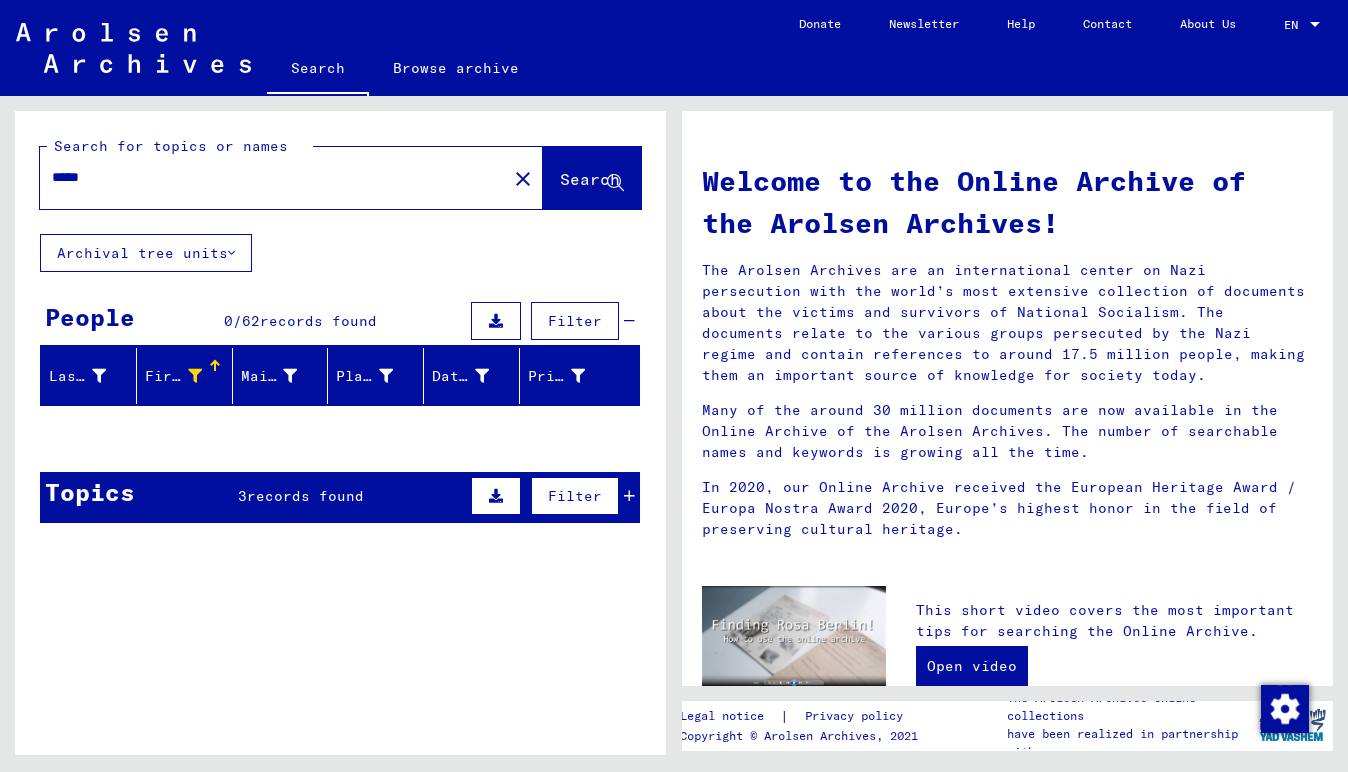click at bounding box center (195, 376) 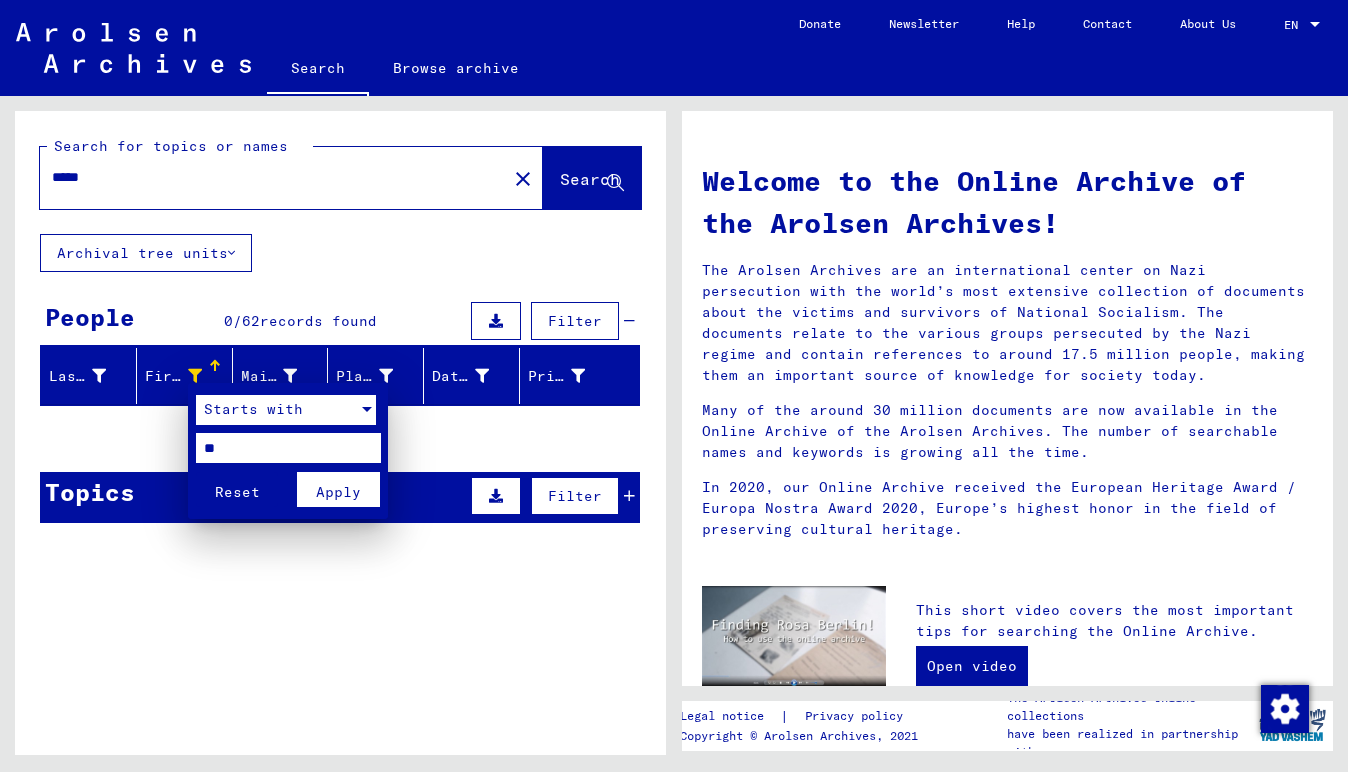 click on "Starts with" at bounding box center (253, 409) 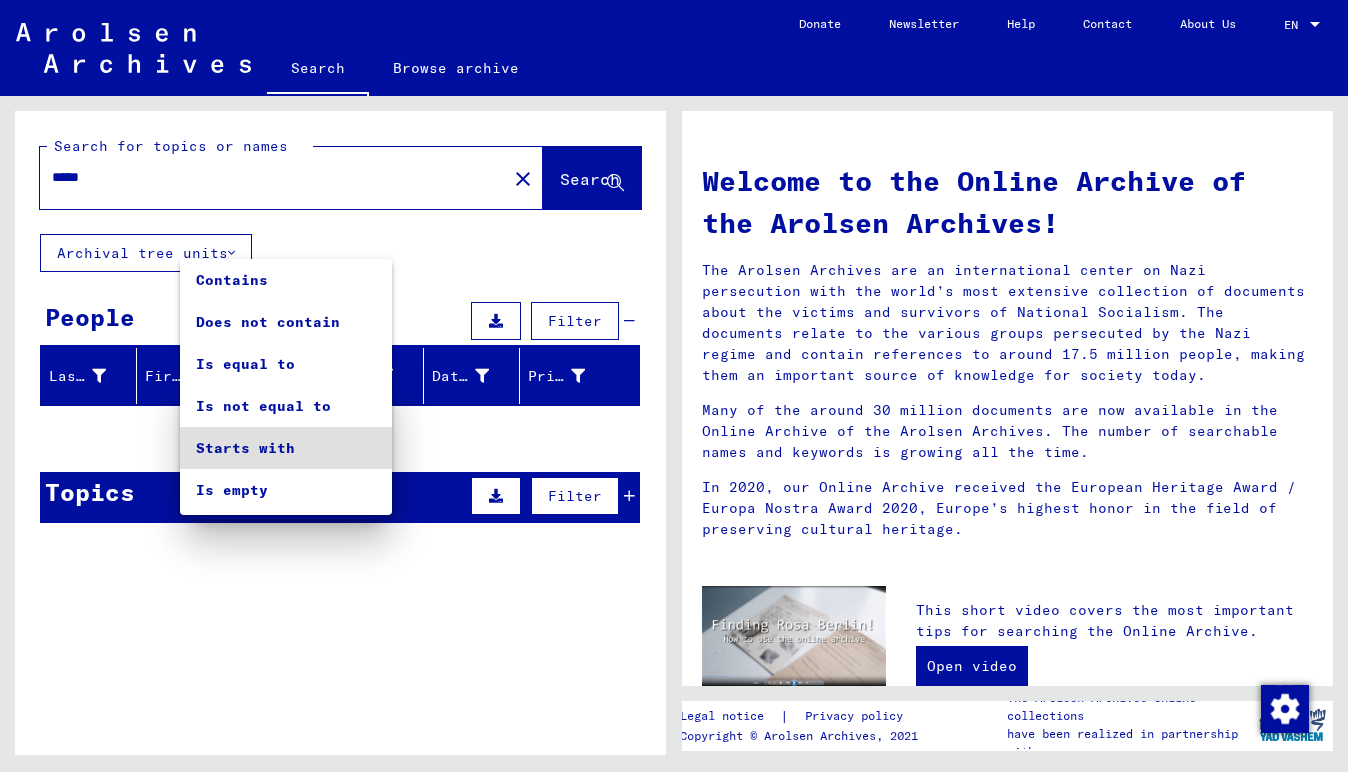 scroll, scrollTop: 38, scrollLeft: 0, axis: vertical 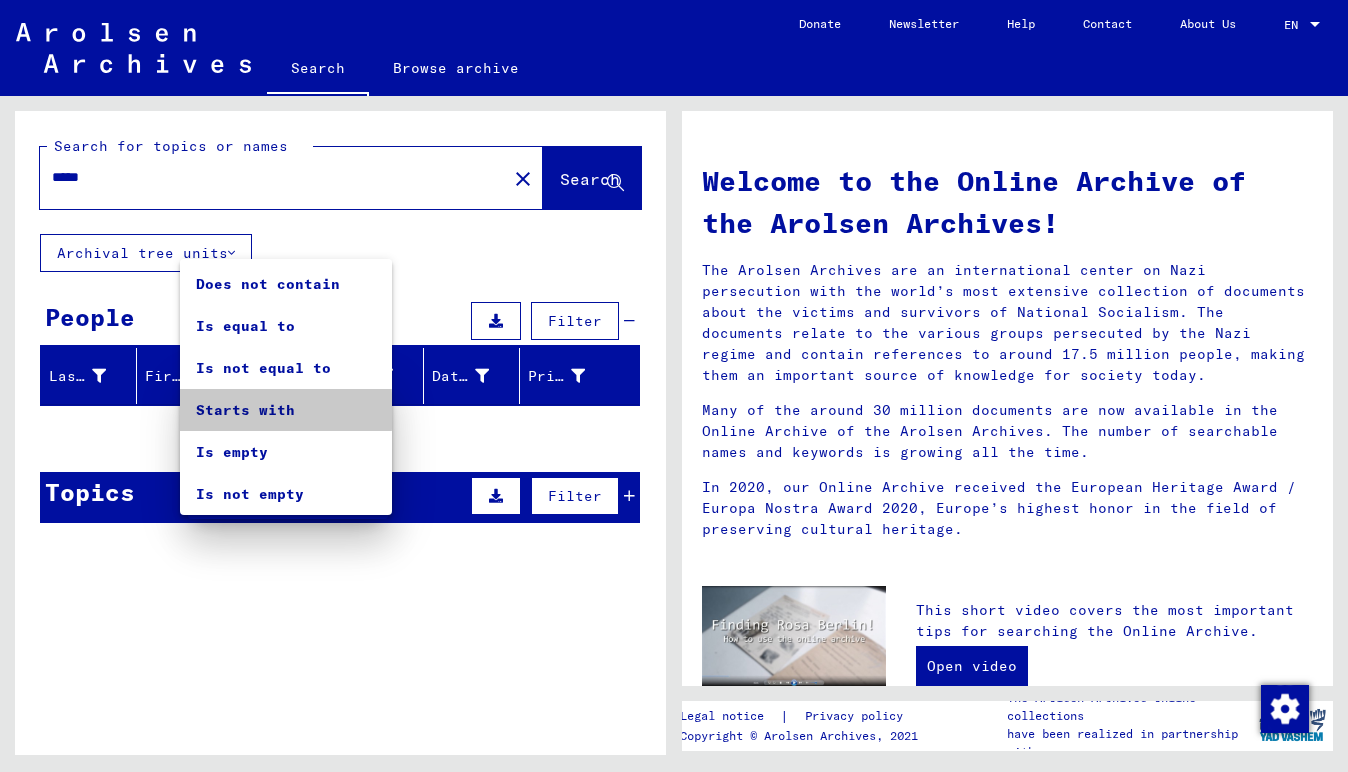 click on "Starts with" at bounding box center [286, 410] 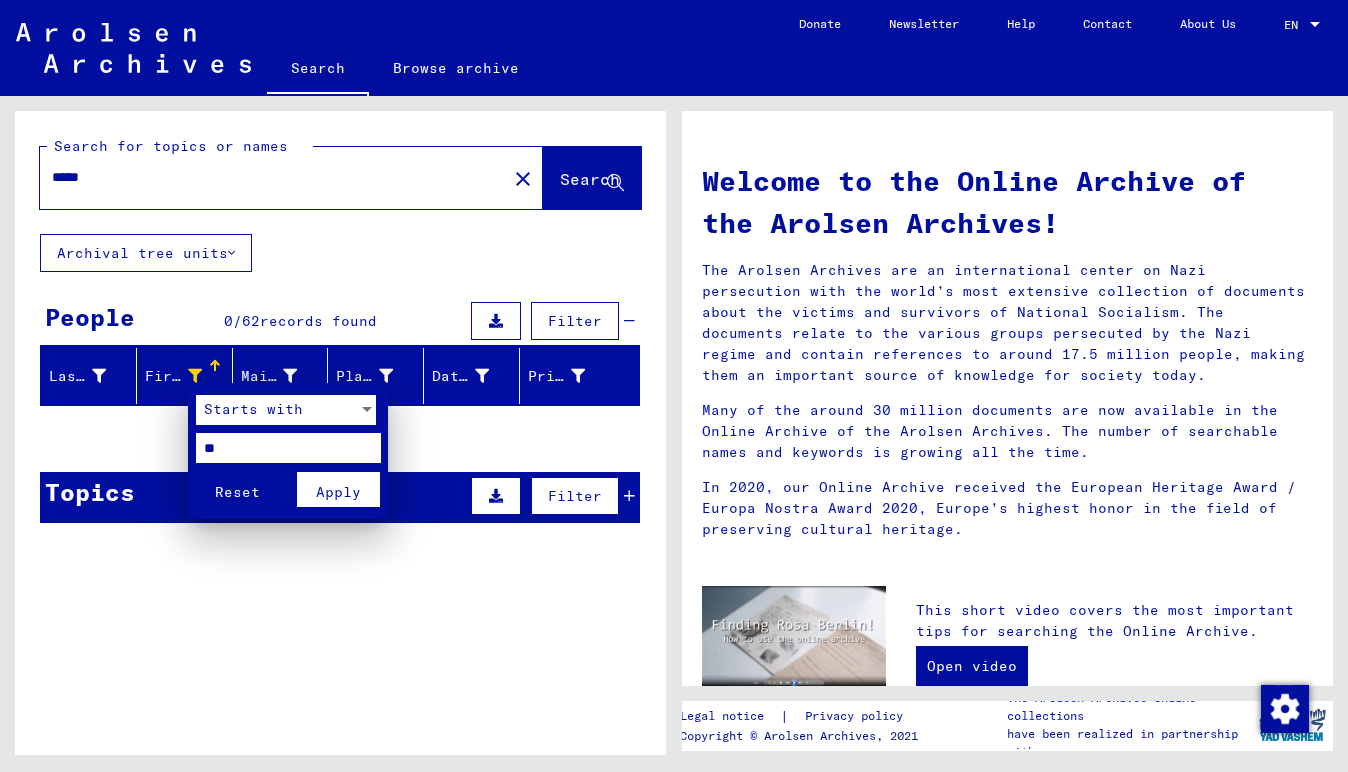 click at bounding box center (674, 386) 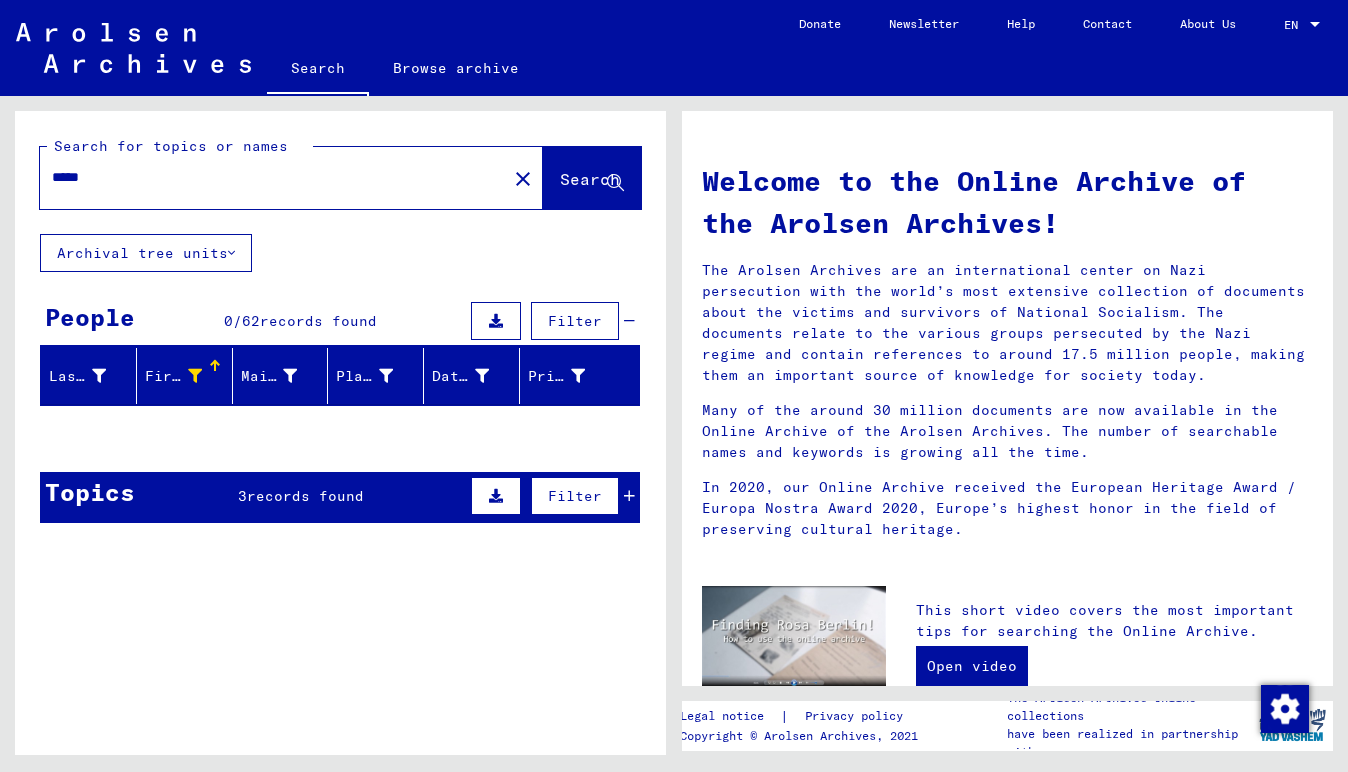 click at bounding box center [195, 376] 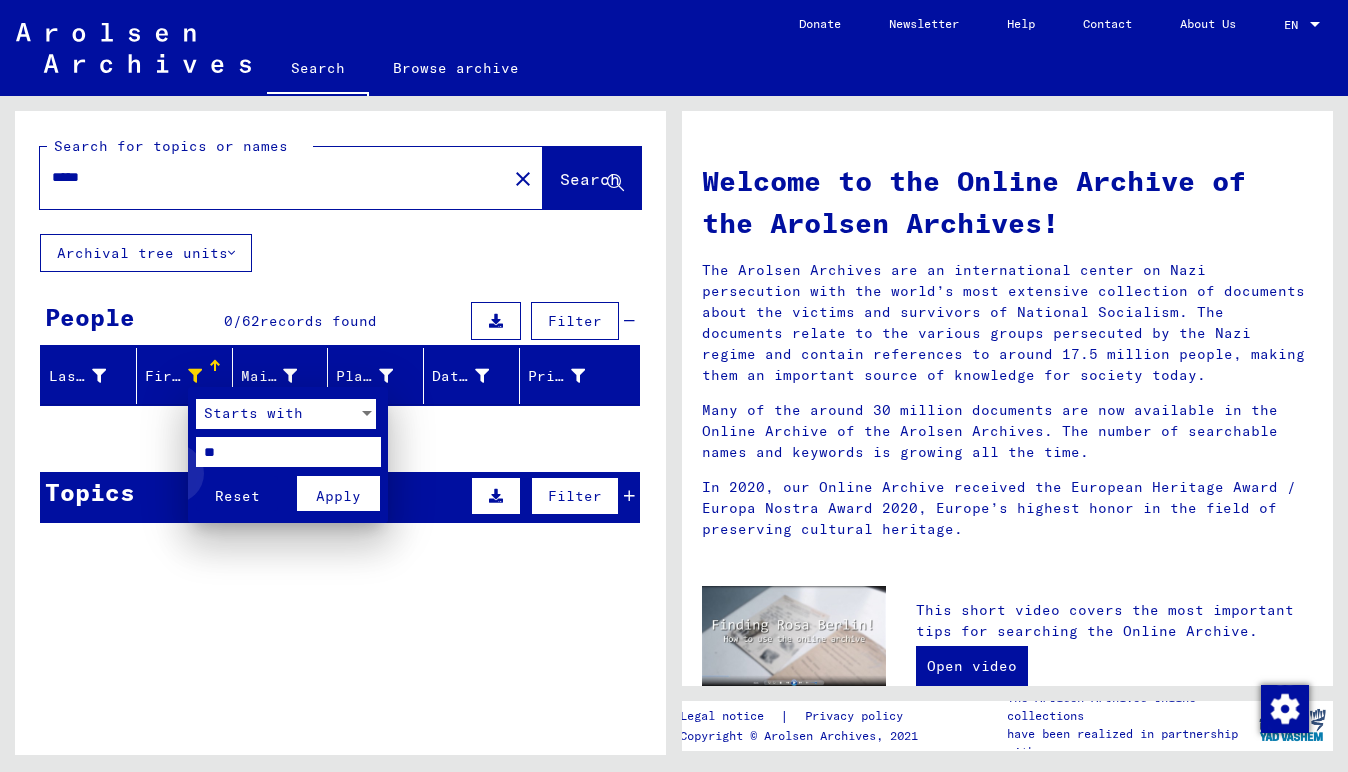 click on "Reset" at bounding box center [237, 493] 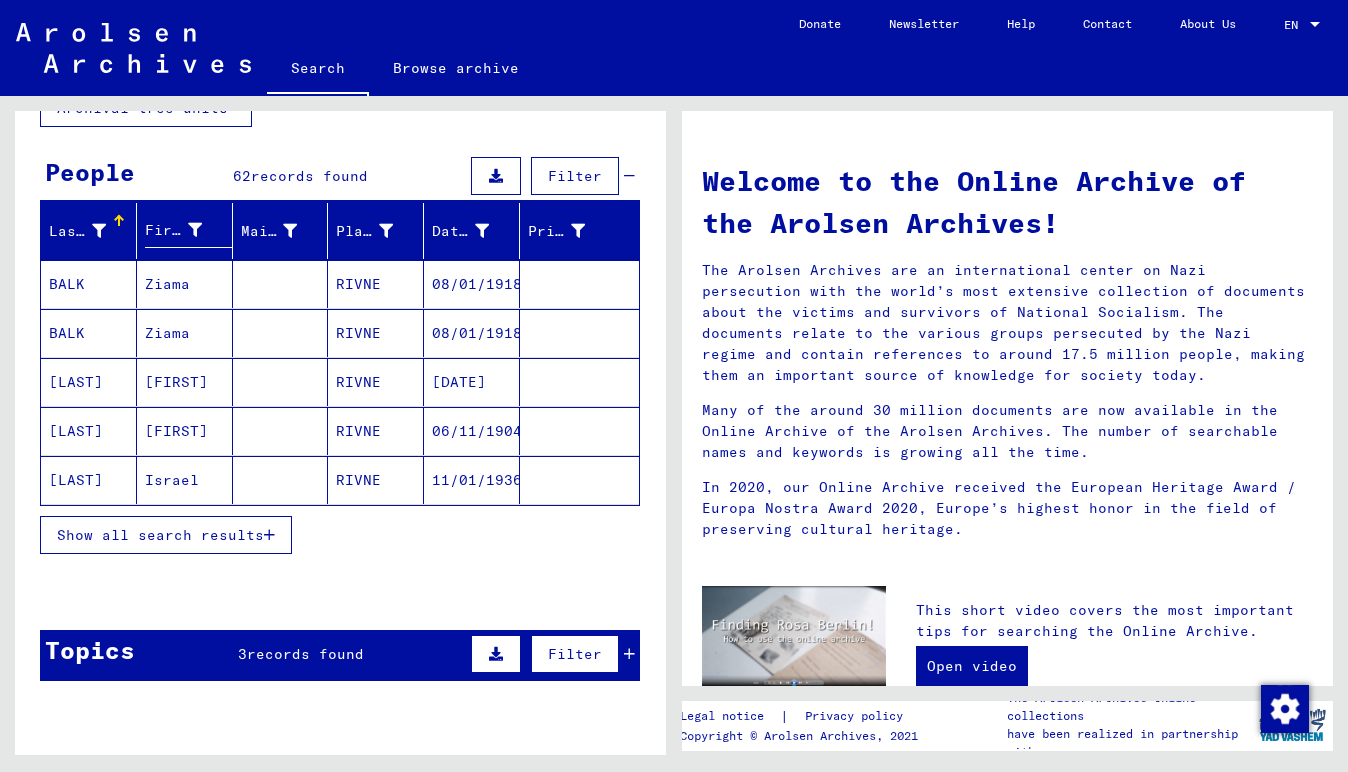 scroll, scrollTop: 147, scrollLeft: 0, axis: vertical 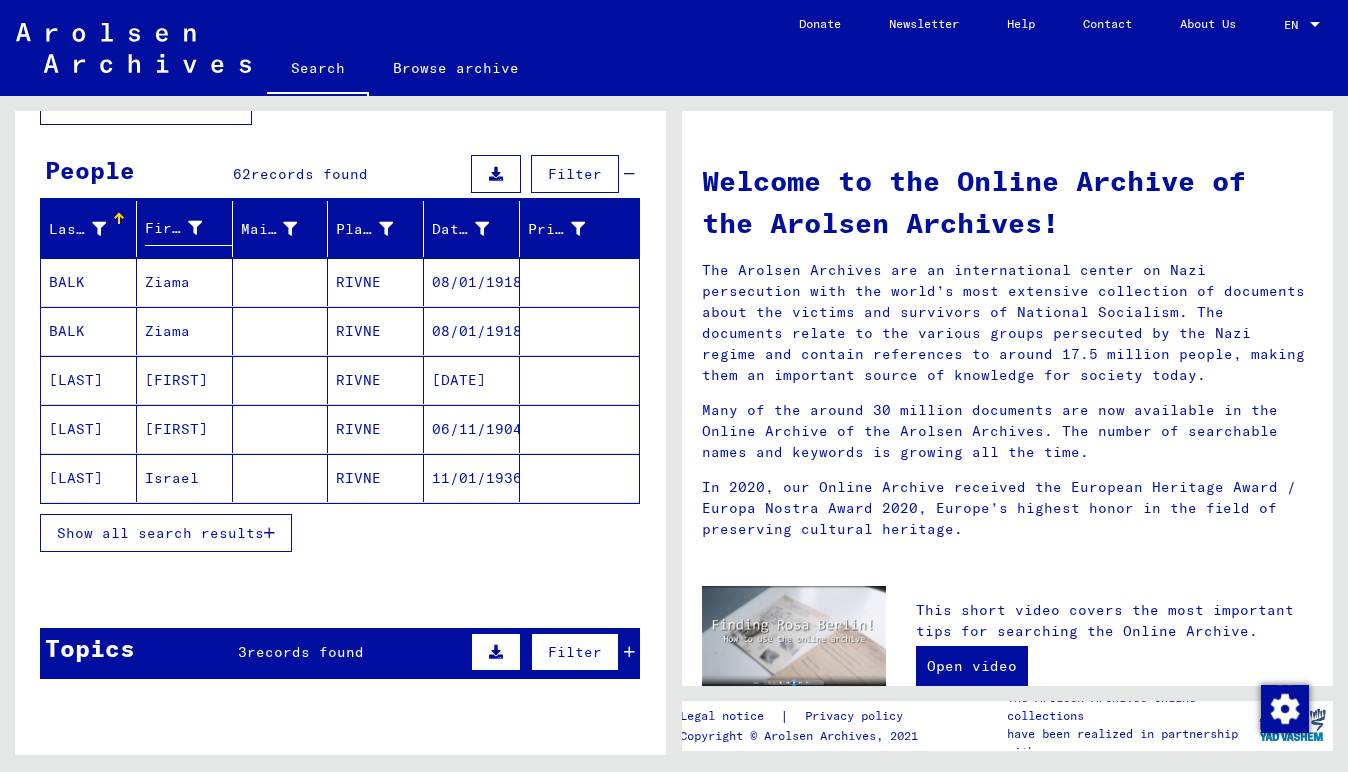click on "Show all search results" at bounding box center (160, 533) 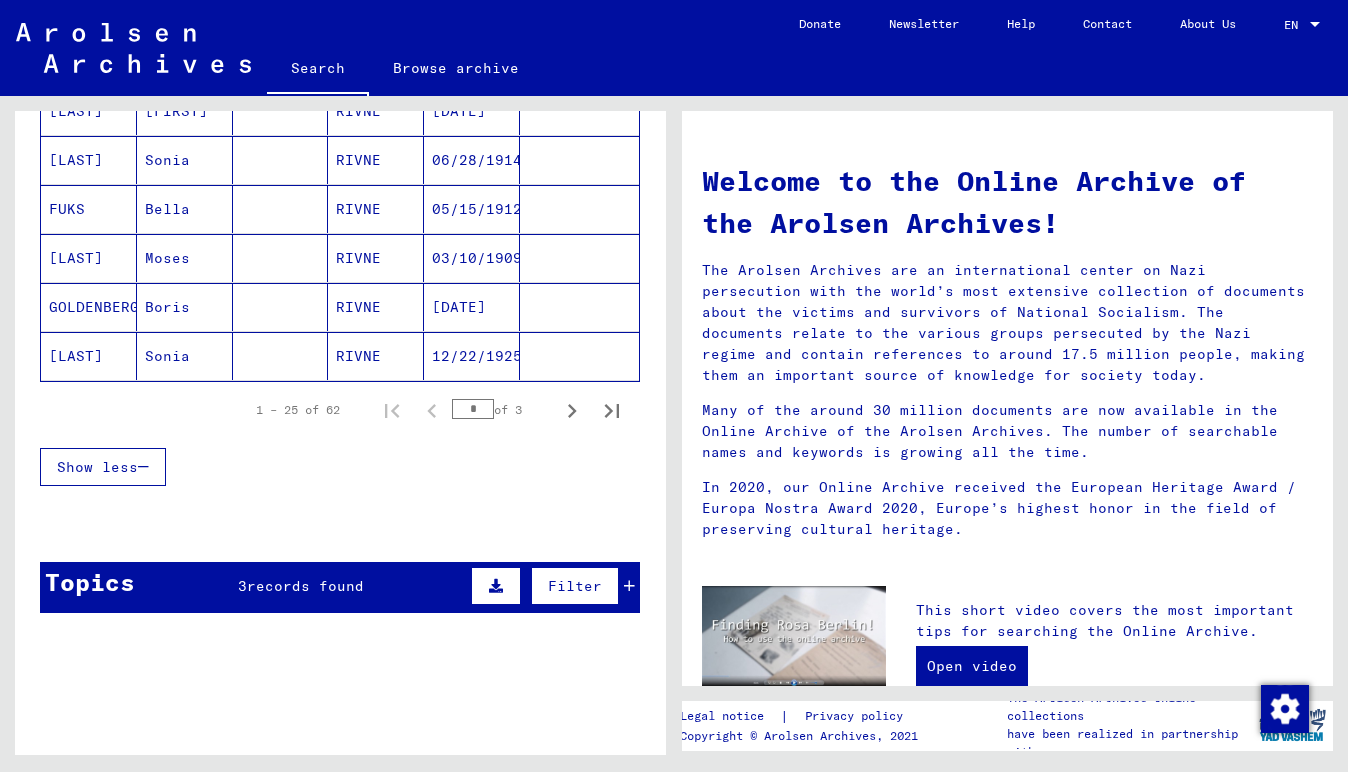 scroll, scrollTop: 1257, scrollLeft: 0, axis: vertical 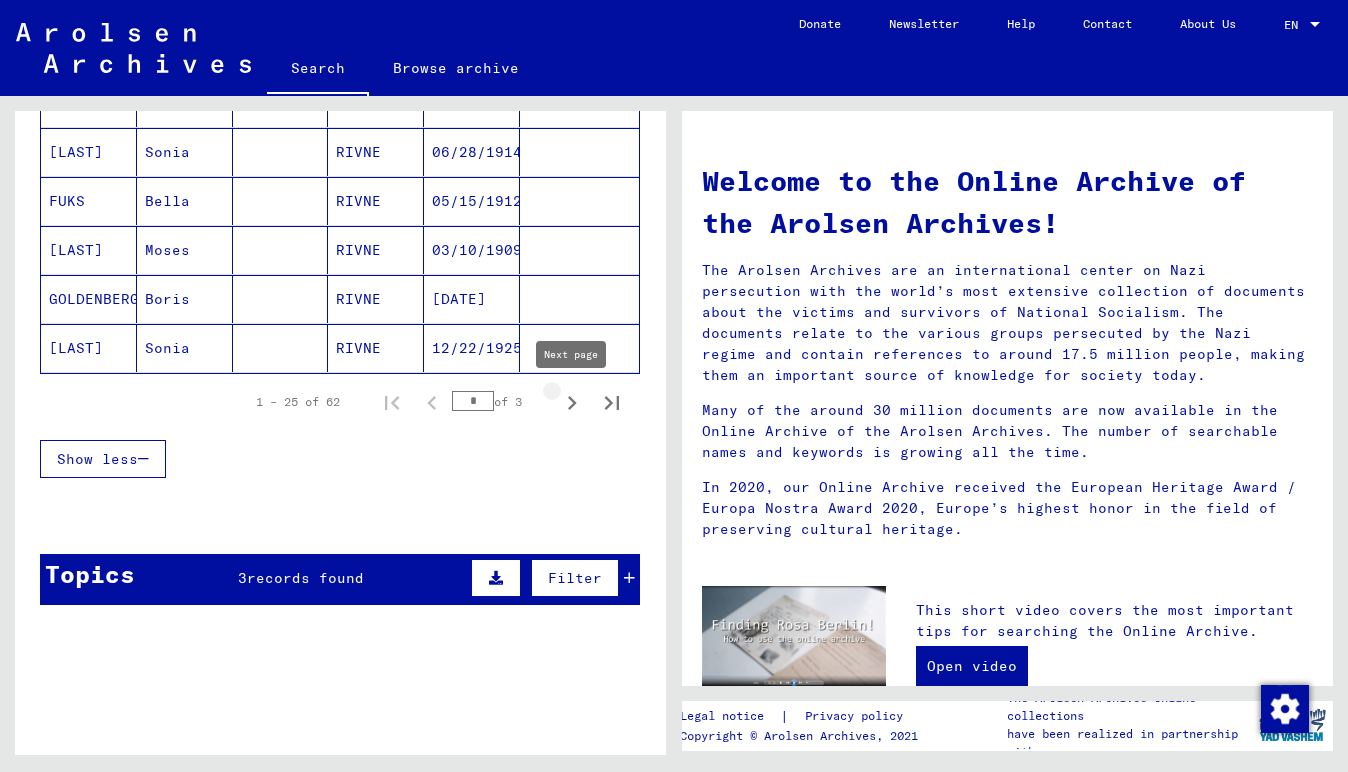 click 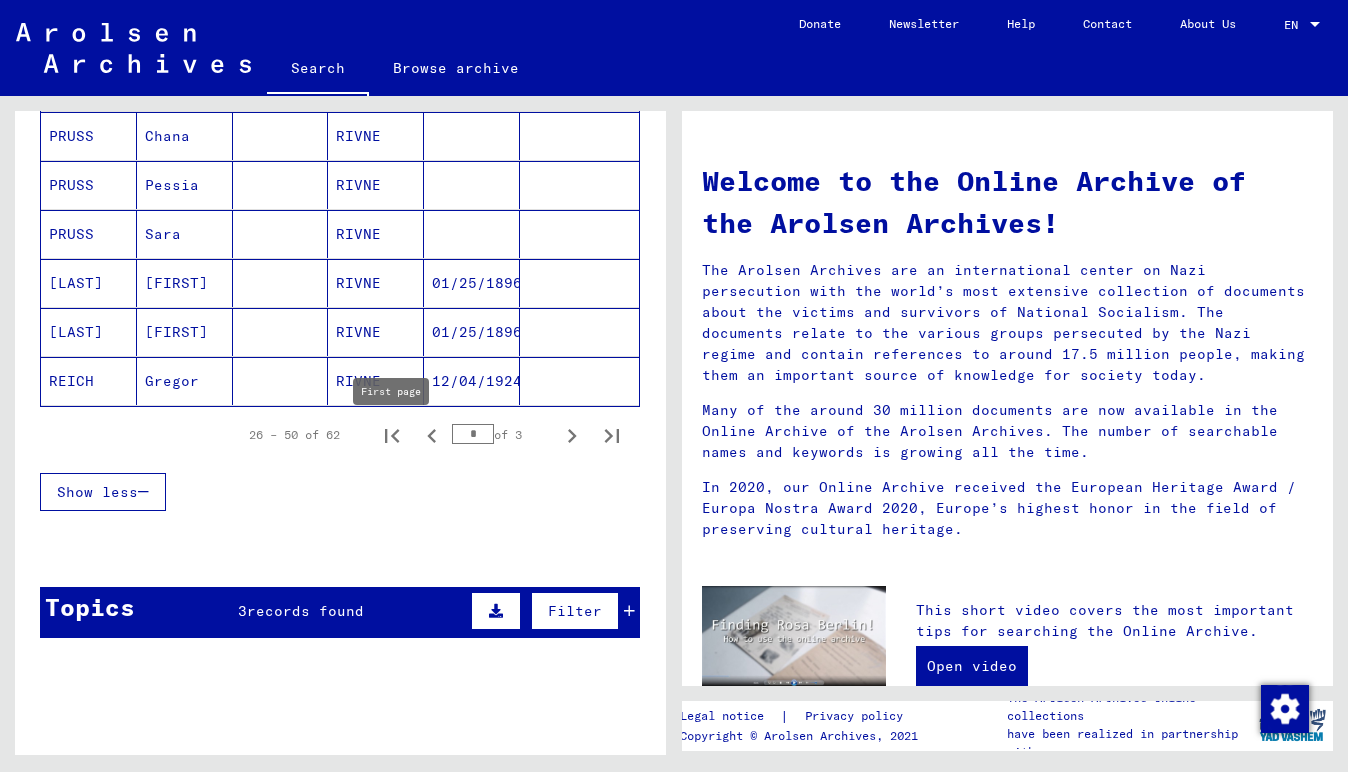 scroll, scrollTop: 1225, scrollLeft: 0, axis: vertical 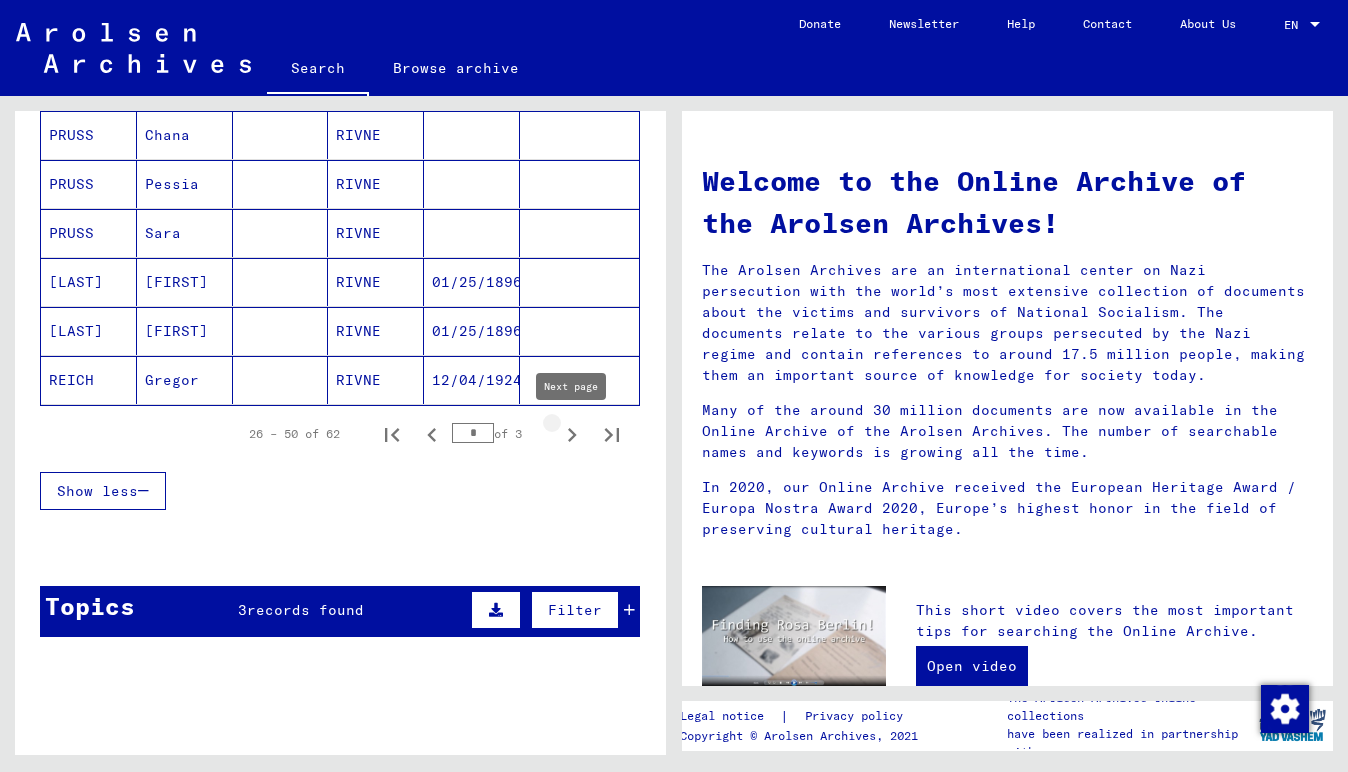 click 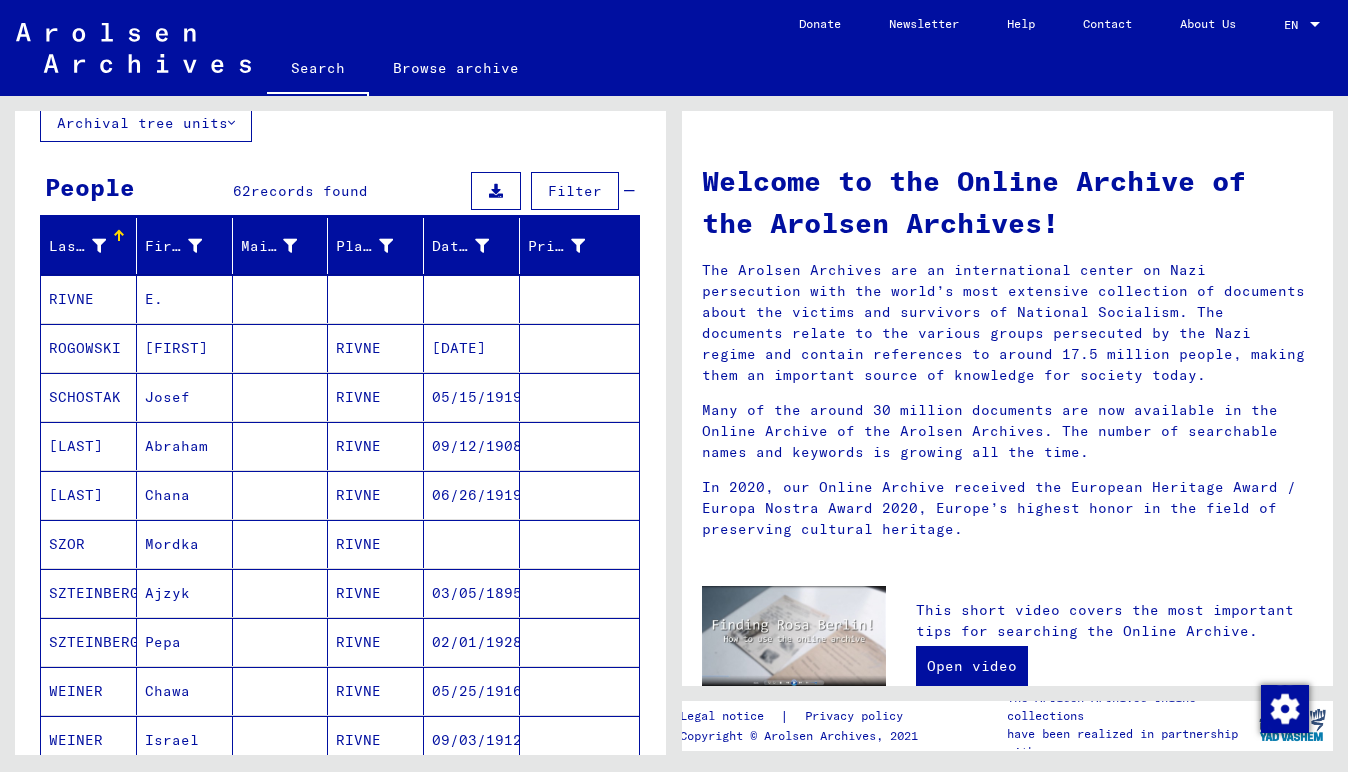 scroll, scrollTop: 107, scrollLeft: 0, axis: vertical 